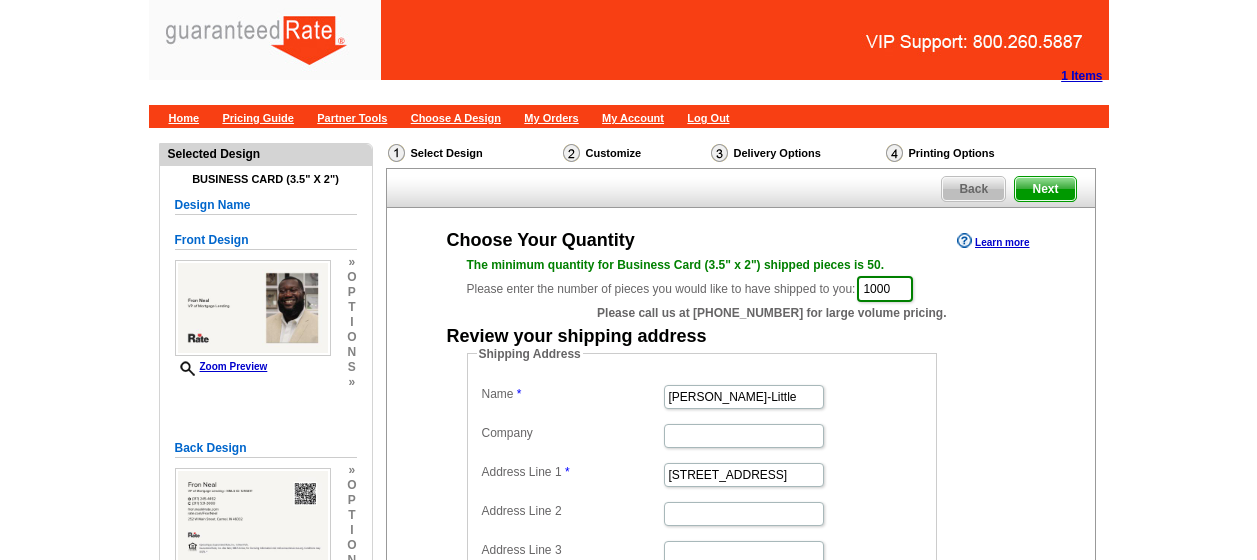 scroll, scrollTop: 0, scrollLeft: 0, axis: both 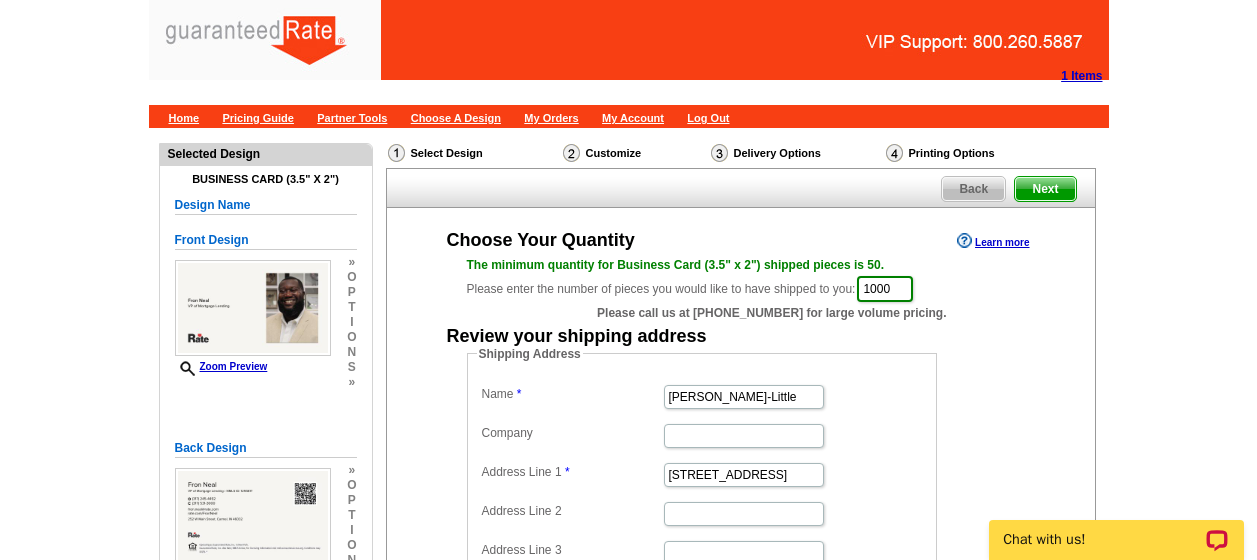 click on "Maribel Salgado-Little" at bounding box center [744, 397] 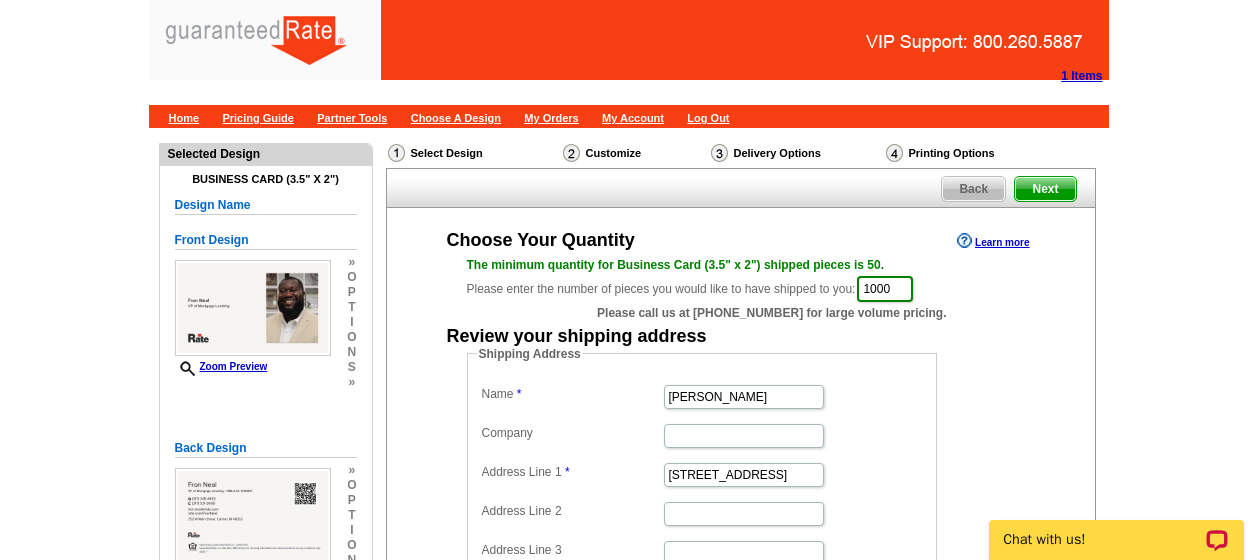 type on "[PERSON_NAME]" 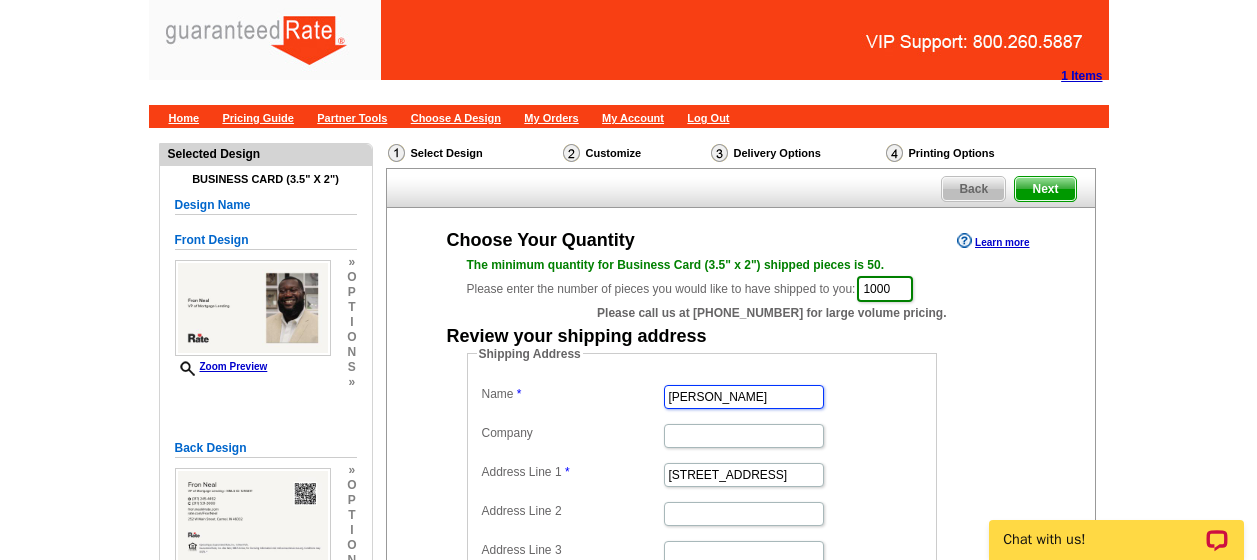 scroll, scrollTop: 0, scrollLeft: 0, axis: both 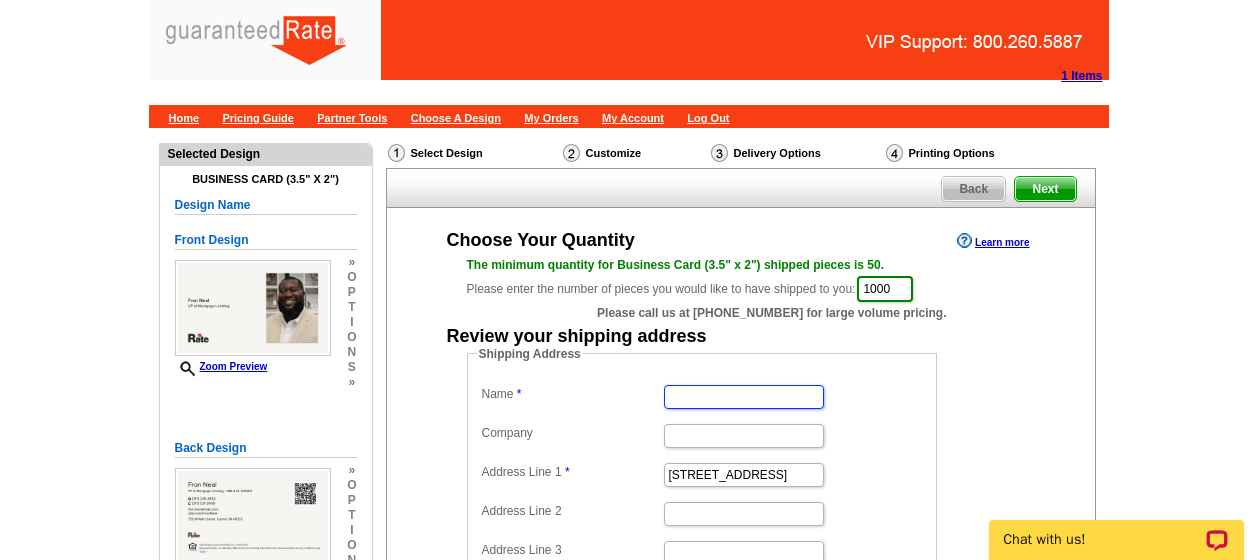 paste on "Defrondrick" 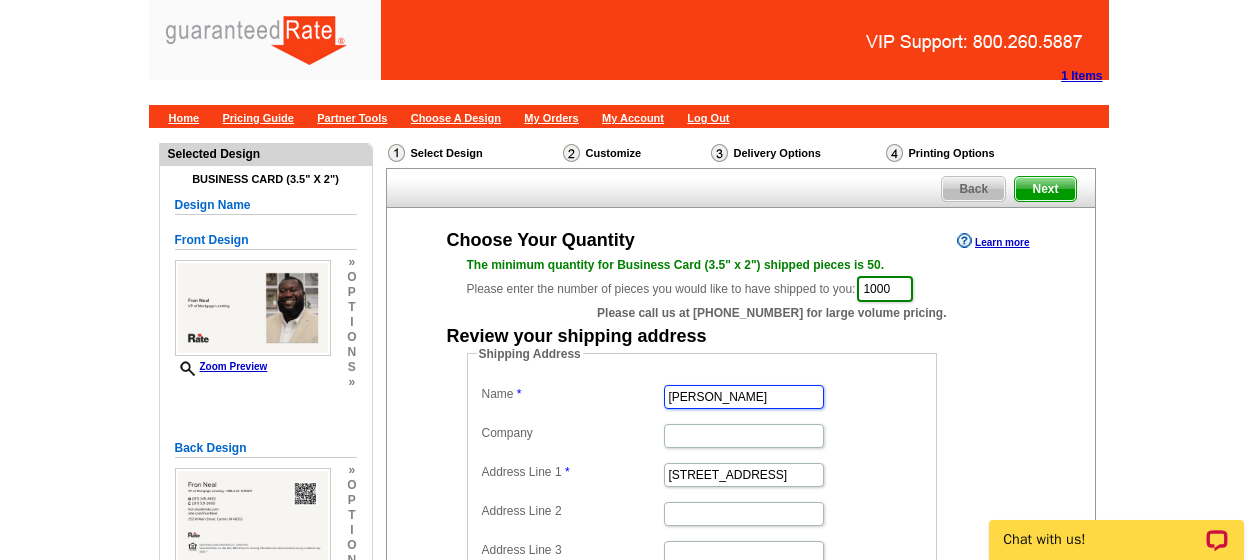 type on "Defrondrick Neal" 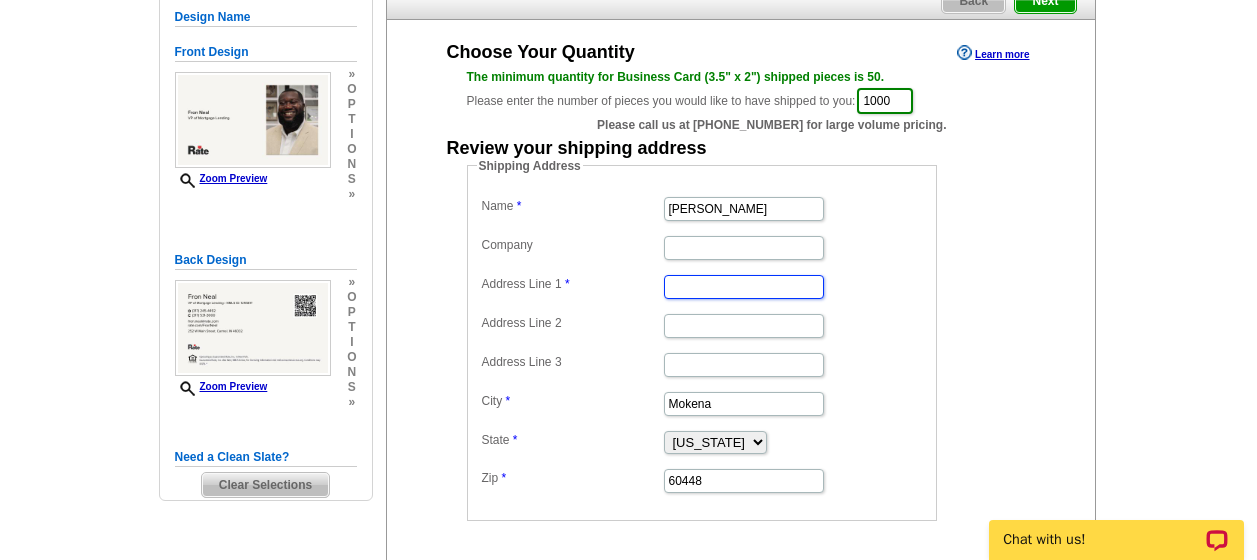 scroll, scrollTop: 189, scrollLeft: 0, axis: vertical 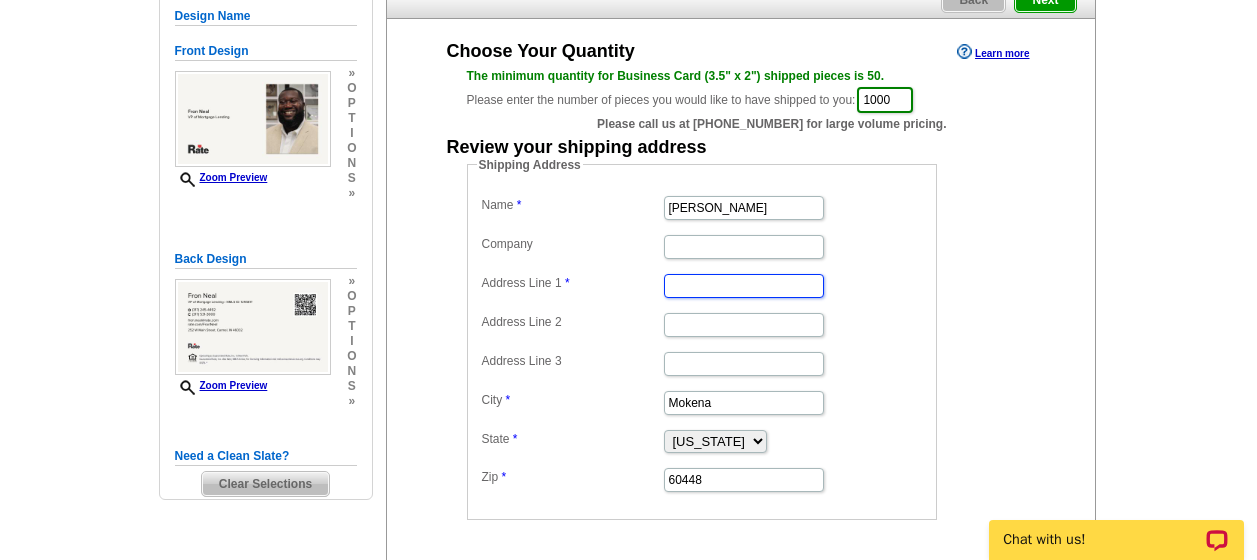 paste on "12359 Croquet Way" 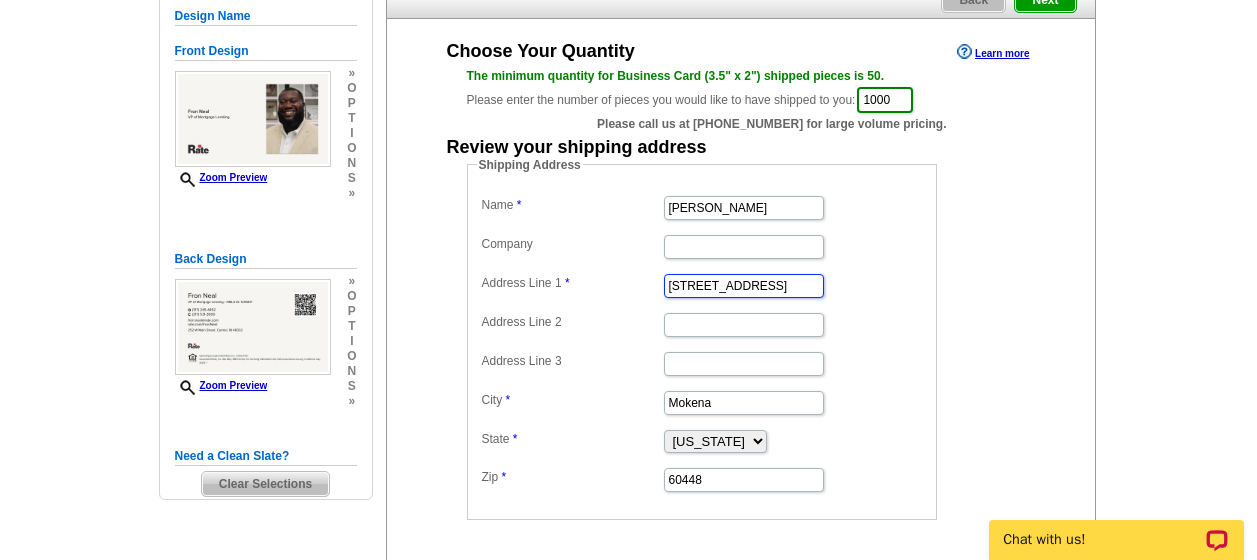 type on "12359 Croquet Way" 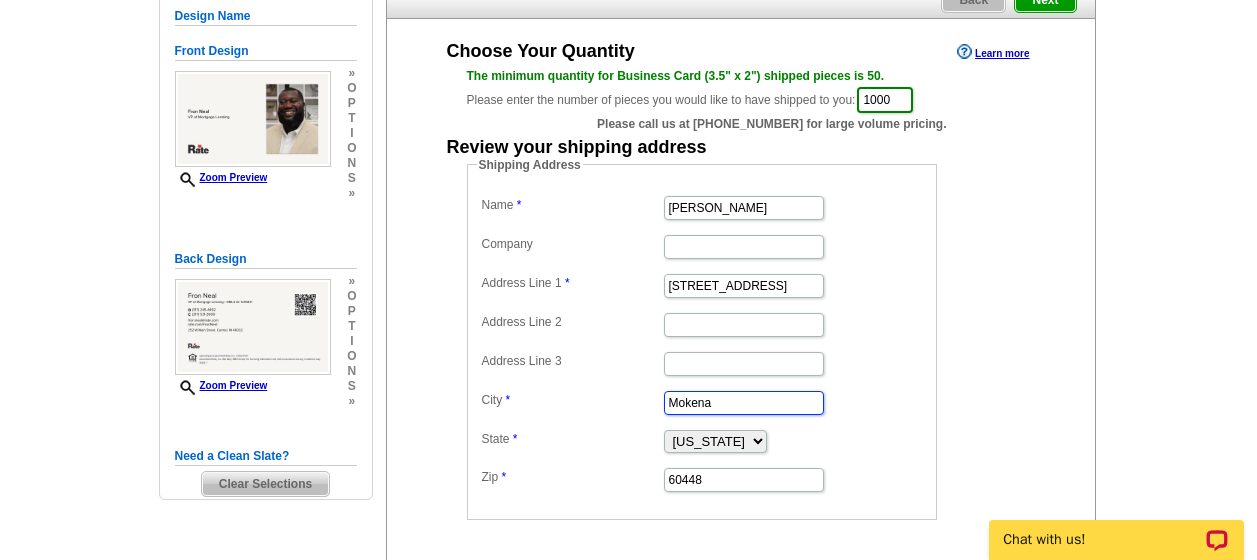 click on "Mokena" at bounding box center [744, 403] 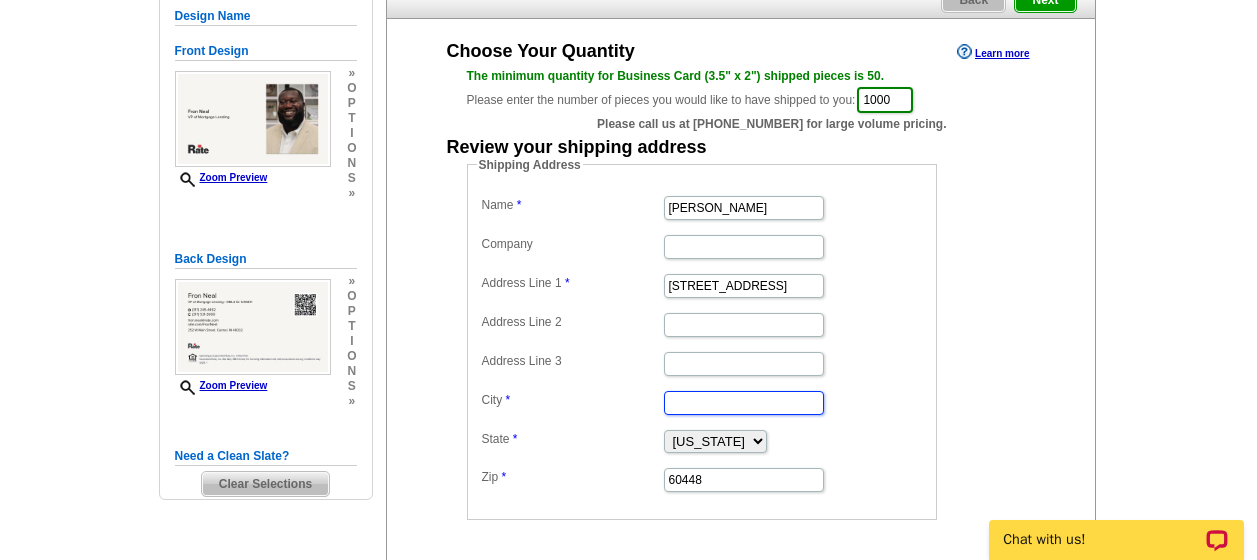 paste on "Indianapolis" 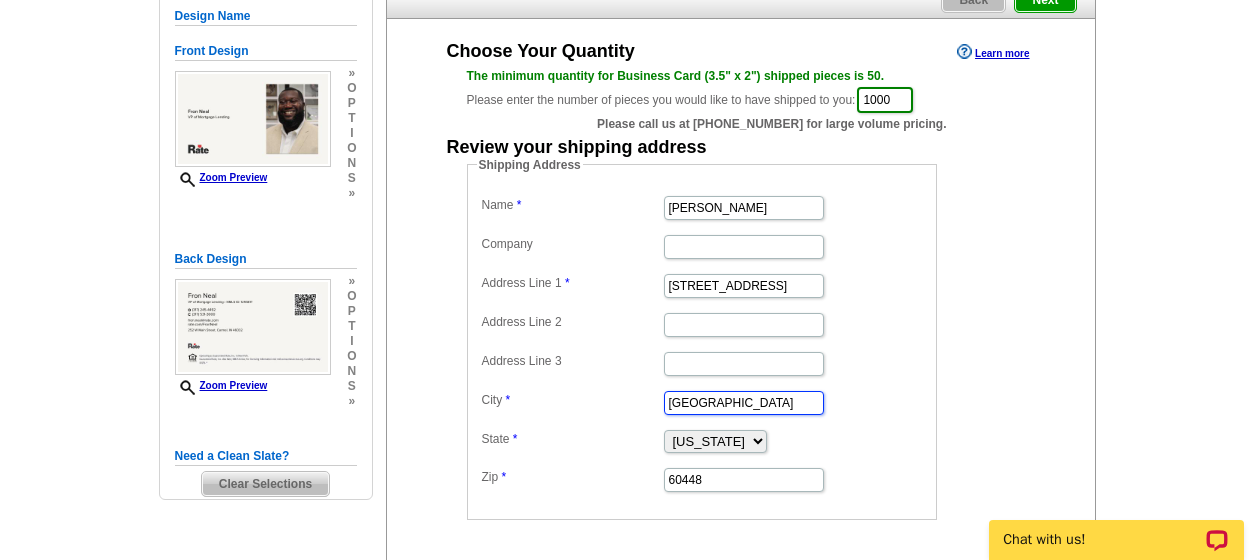 type on "Indianapolis" 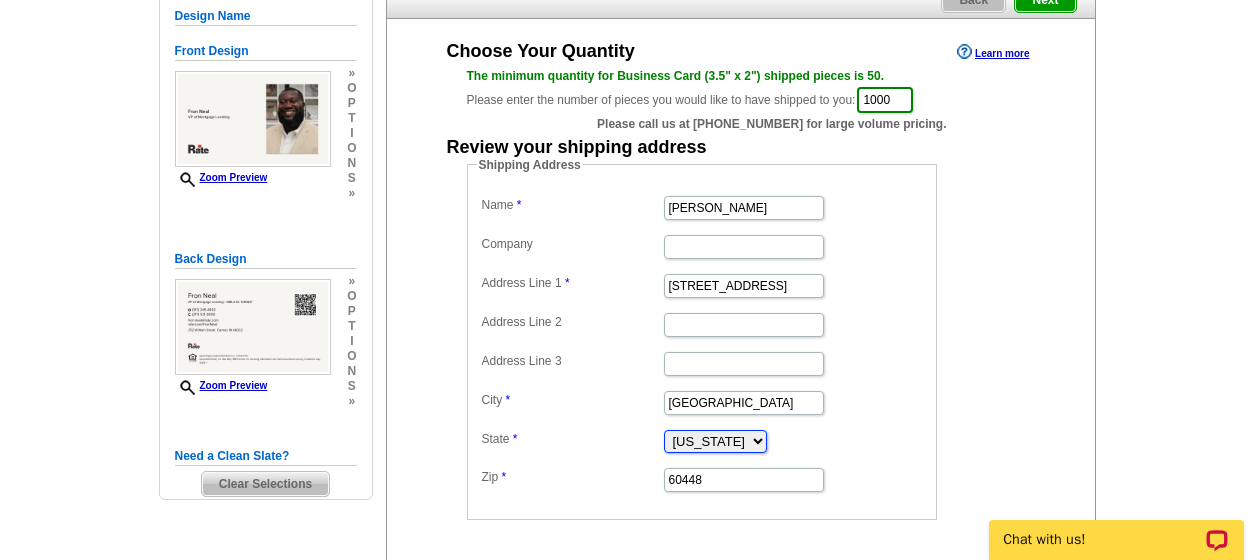 select on "IN" 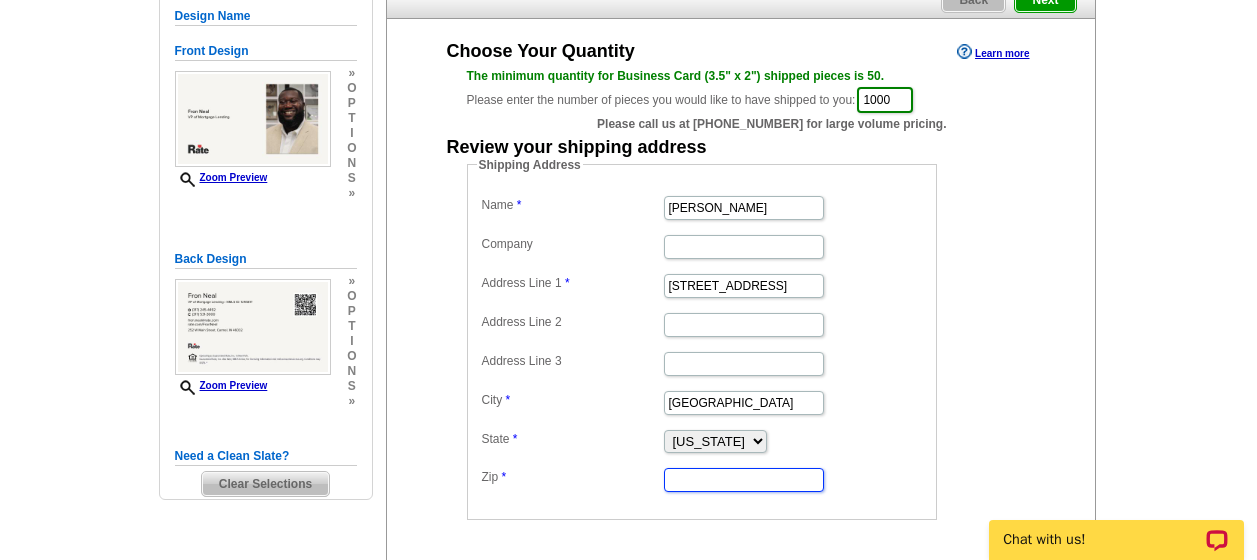 paste on "46235" 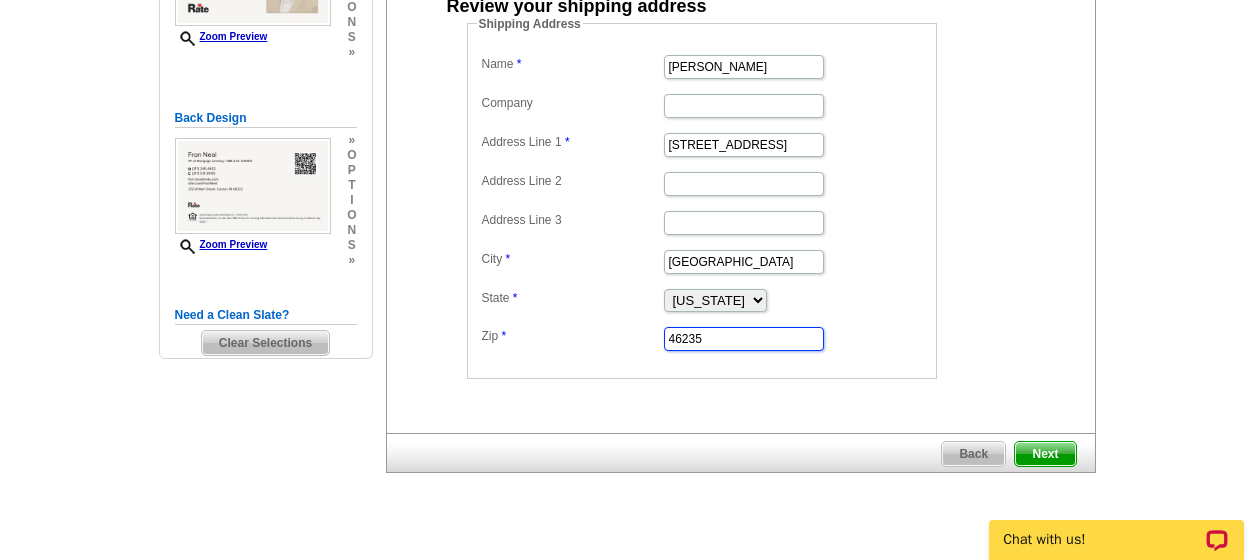 scroll, scrollTop: 331, scrollLeft: 0, axis: vertical 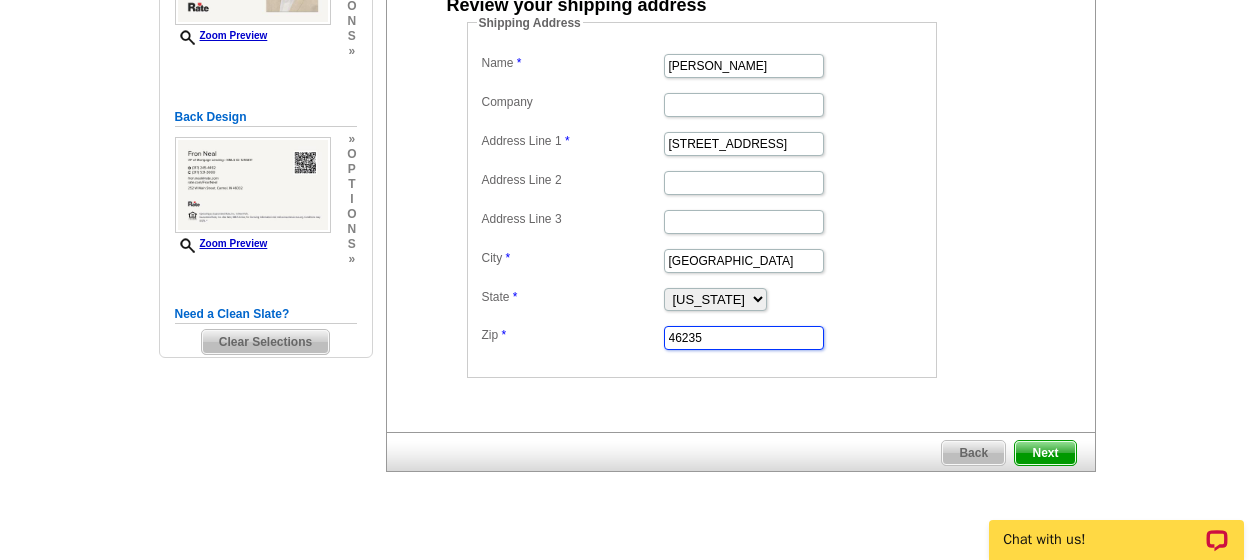 type on "46235" 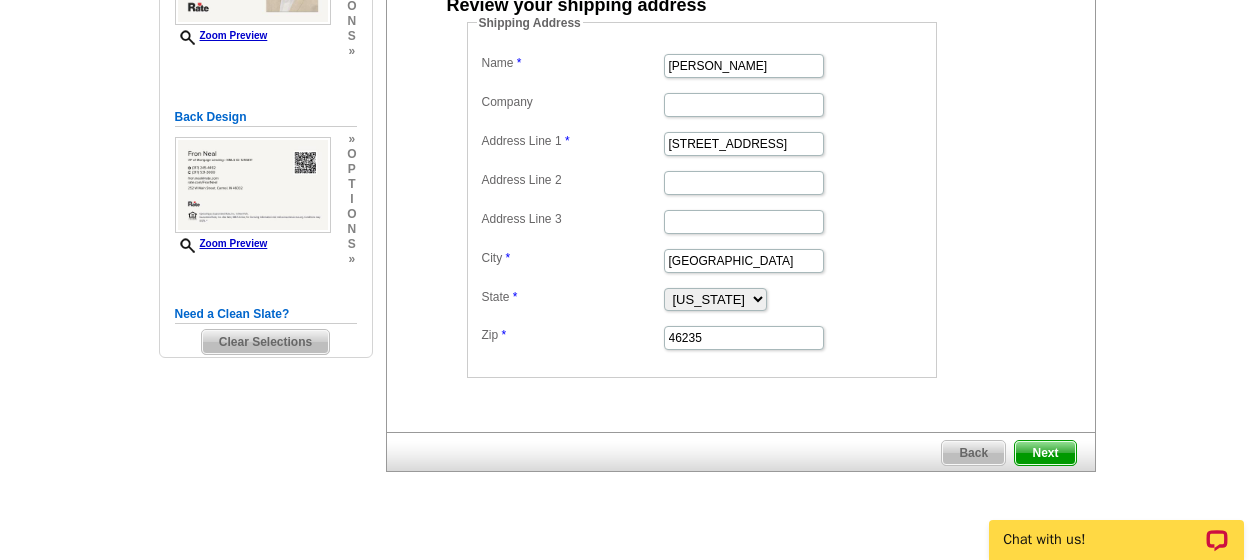 click on "Next" at bounding box center (1045, 453) 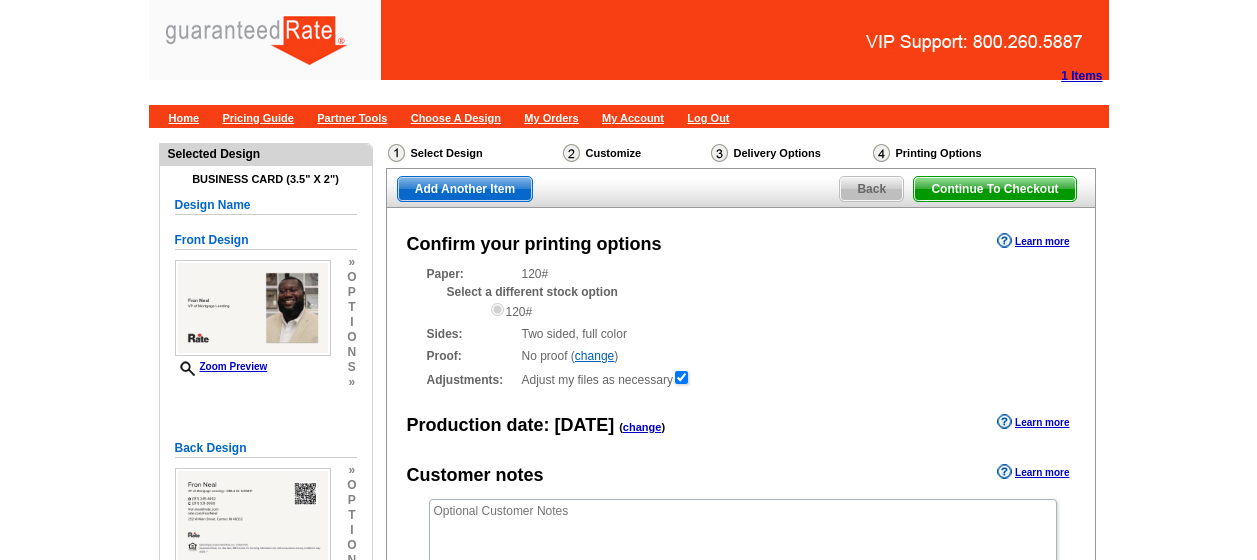 scroll, scrollTop: 0, scrollLeft: 0, axis: both 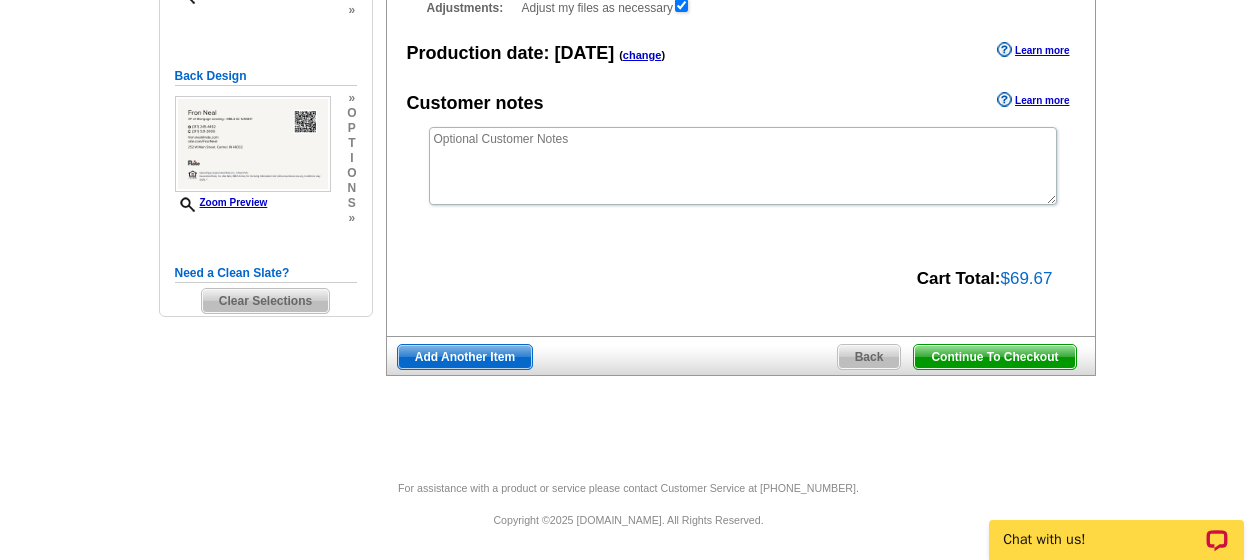 click on "Continue To Checkout" at bounding box center [994, 357] 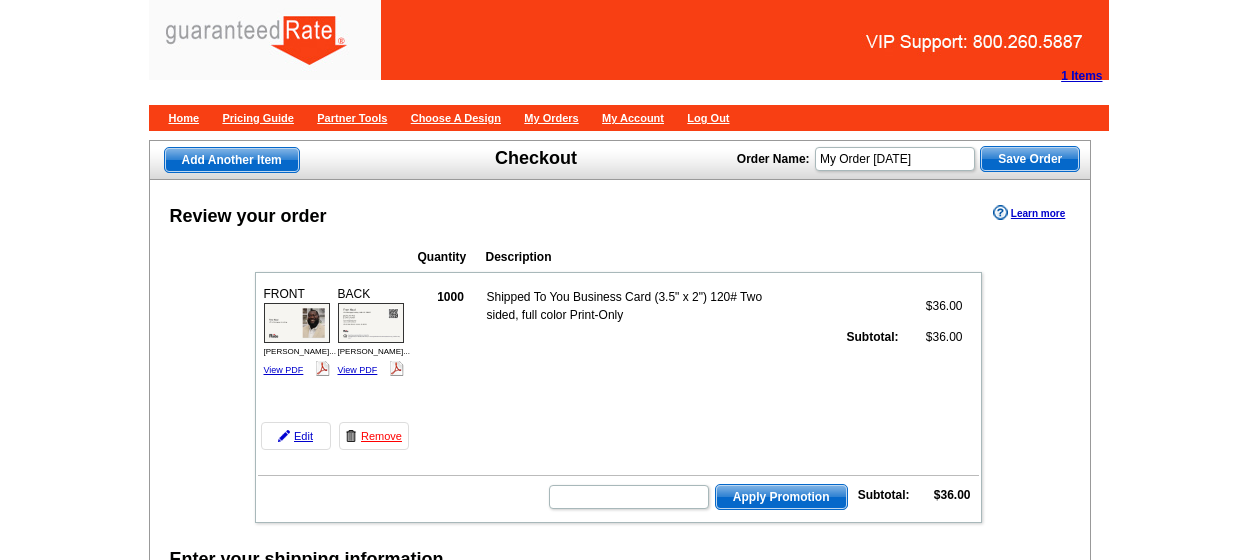 scroll, scrollTop: 0, scrollLeft: 0, axis: both 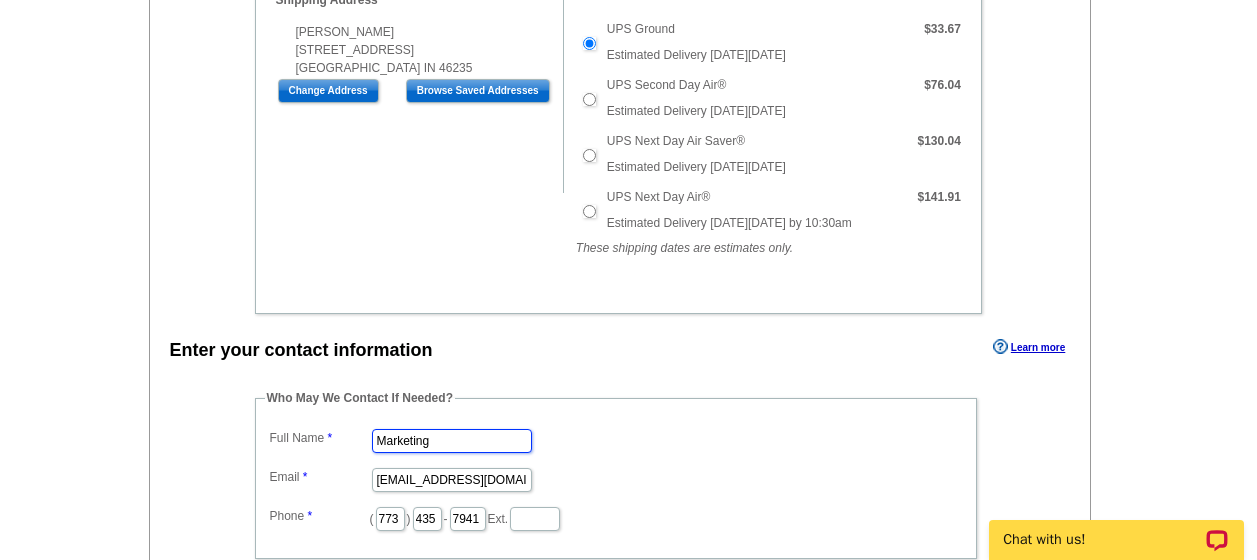 click on "Marketing" at bounding box center (452, 441) 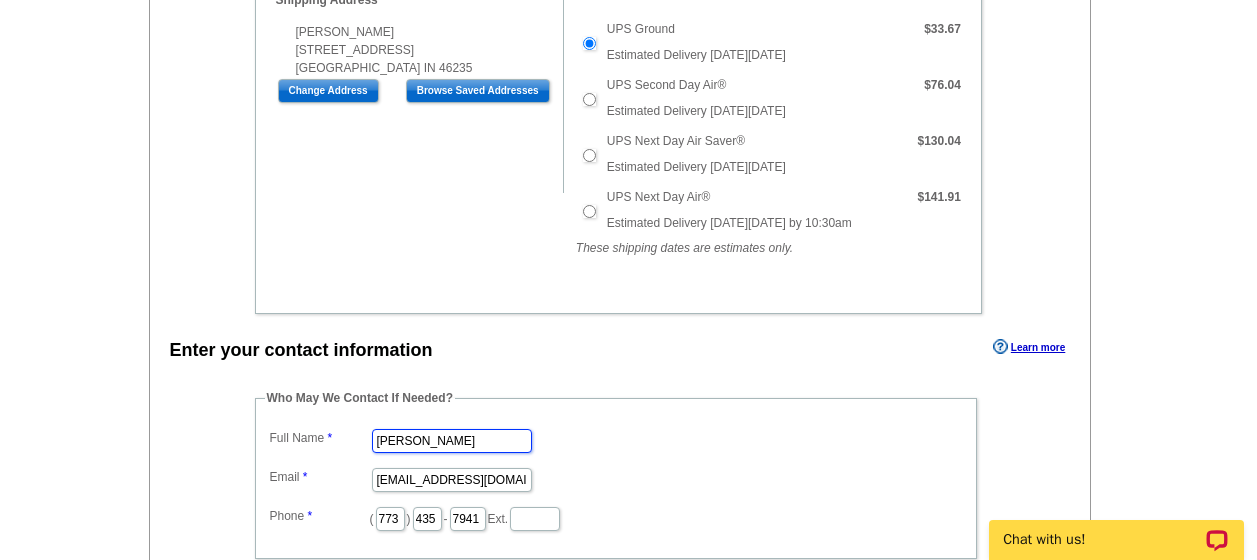 type on "Adeline Hansen" 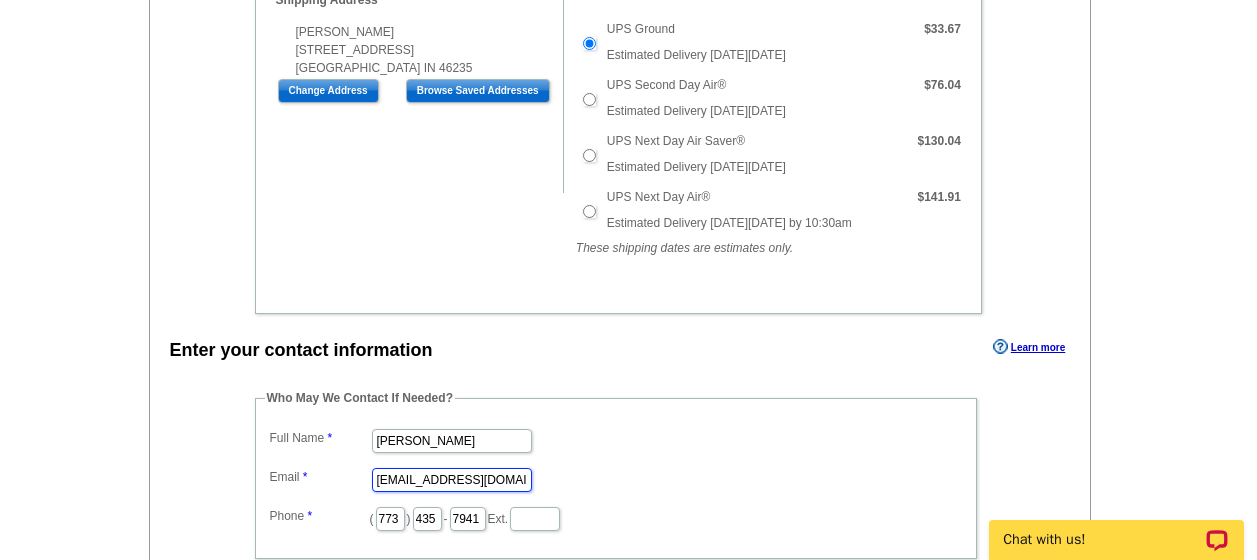 scroll, scrollTop: 0, scrollLeft: 0, axis: both 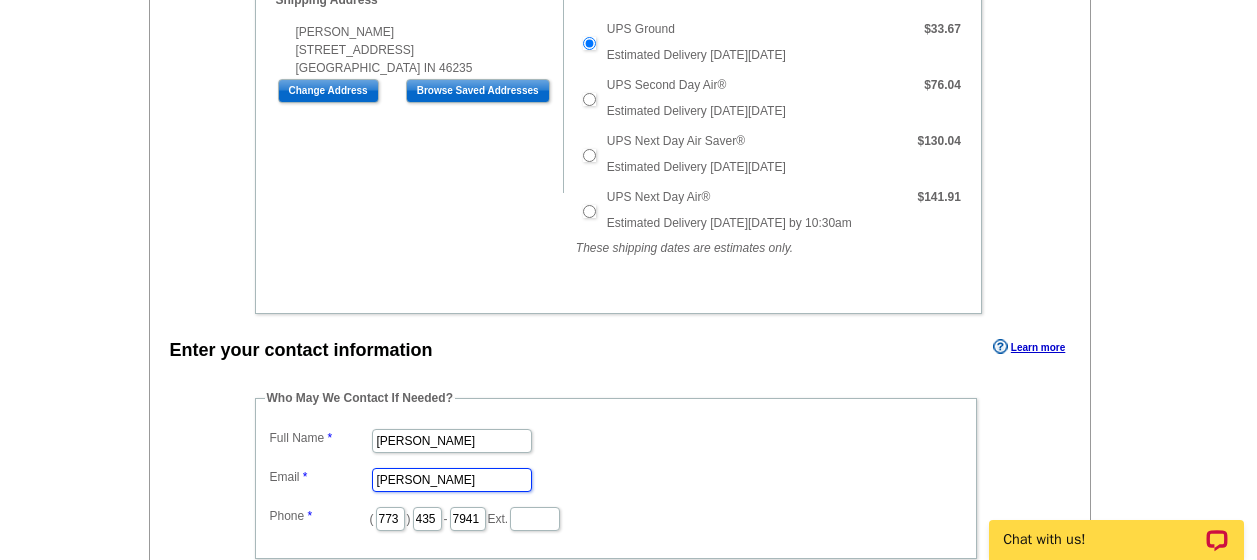 type on "addie.hansen@rate.com" 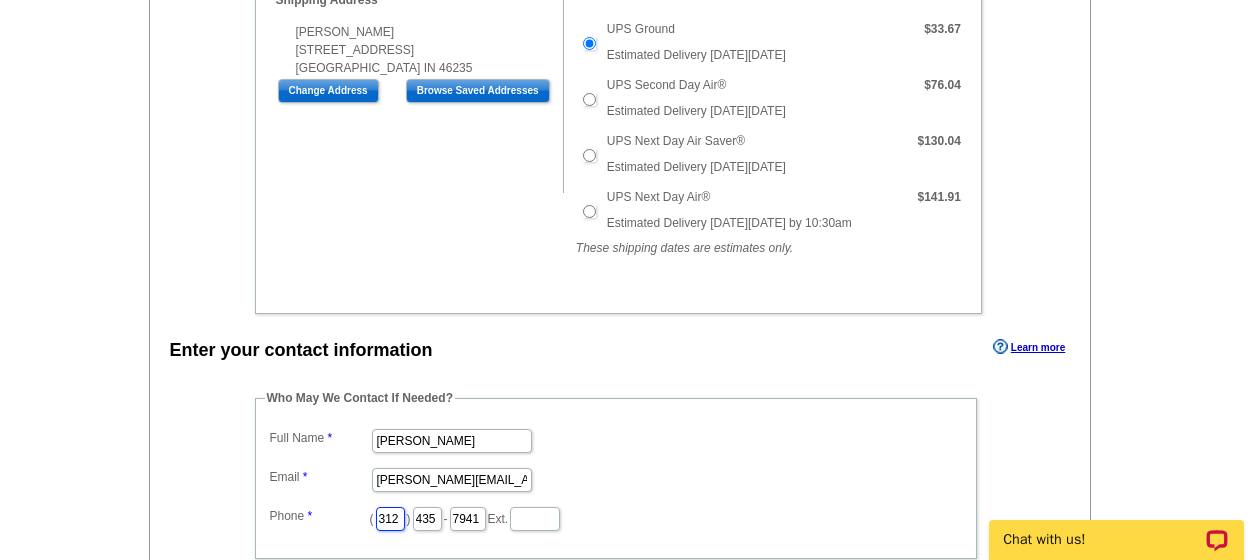 type on "312" 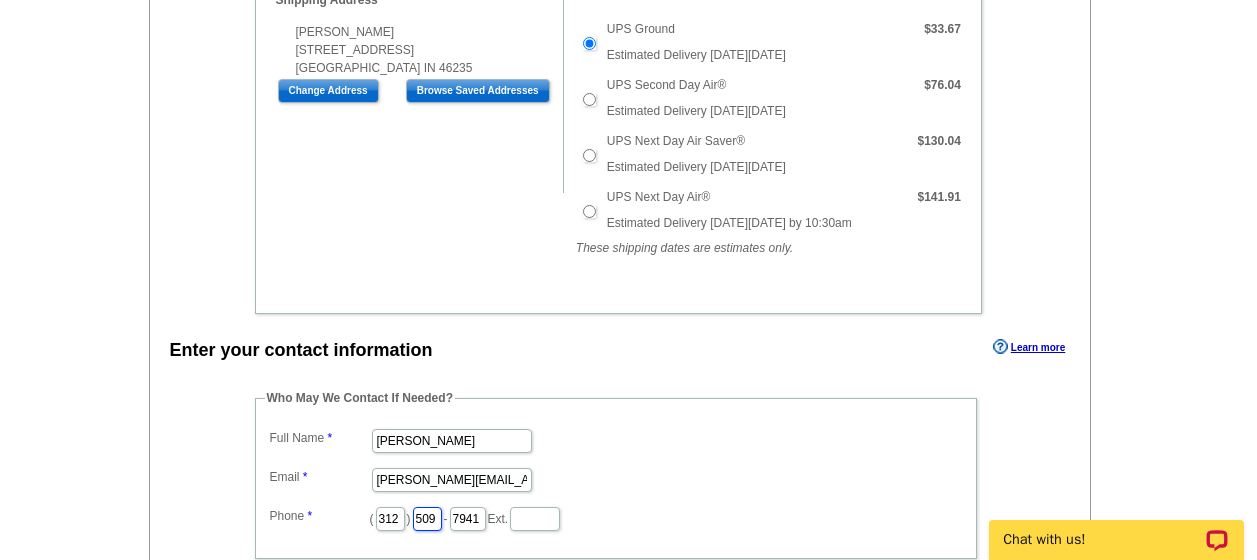 type on "509" 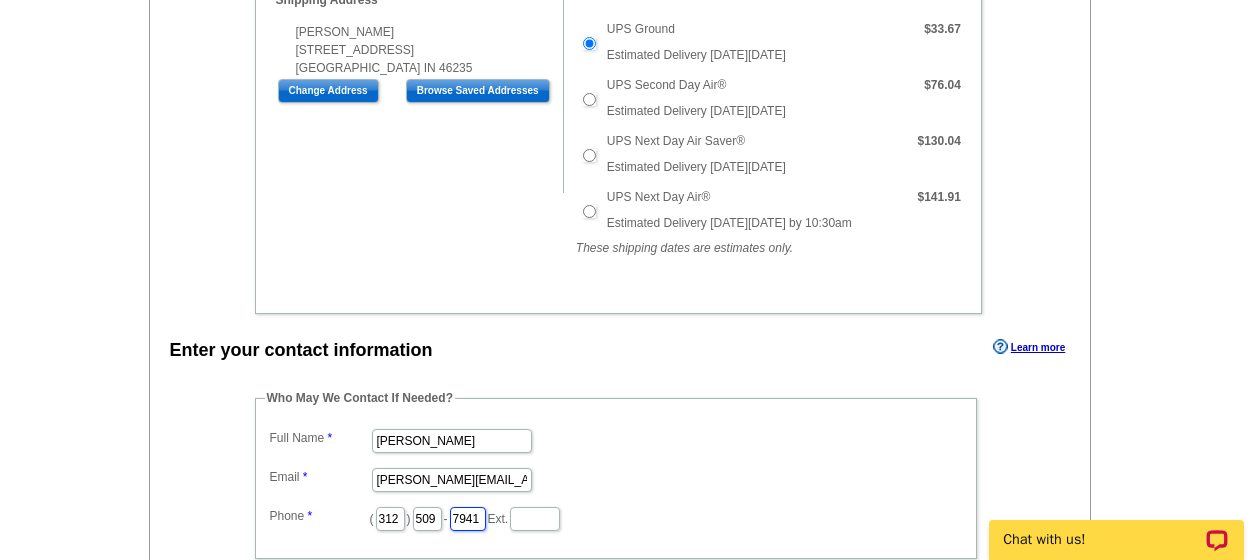 type on "2" 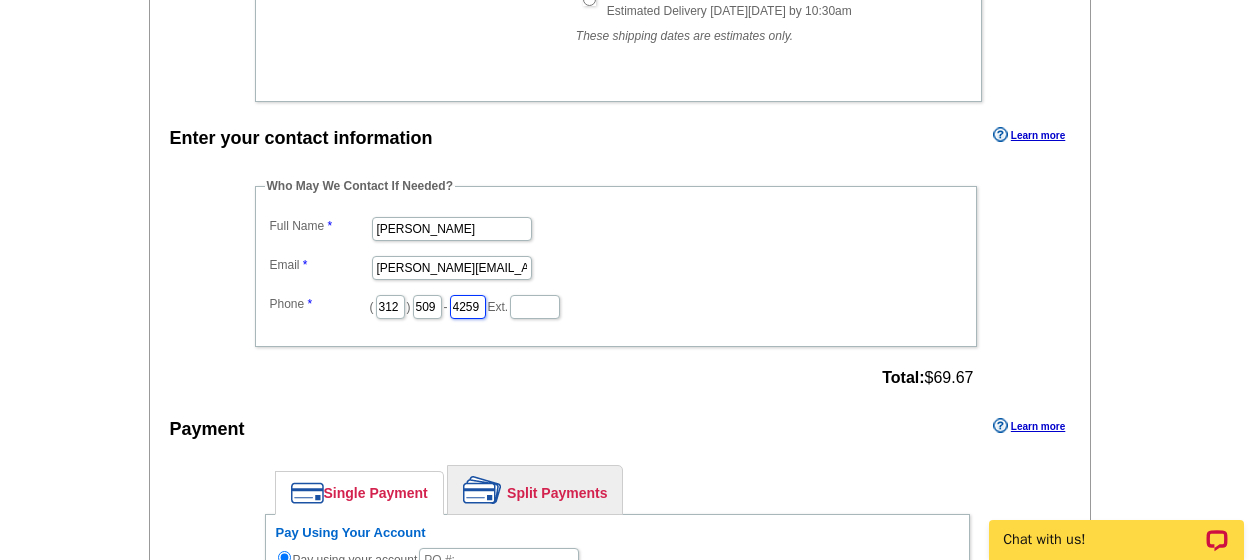 scroll, scrollTop: 979, scrollLeft: 0, axis: vertical 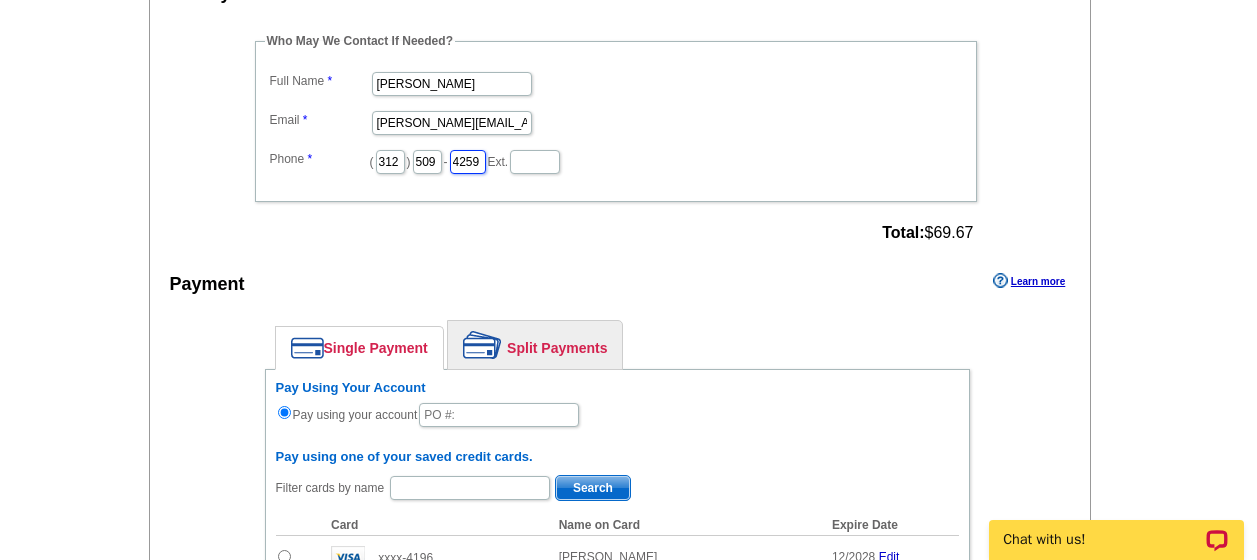 type on "4259" 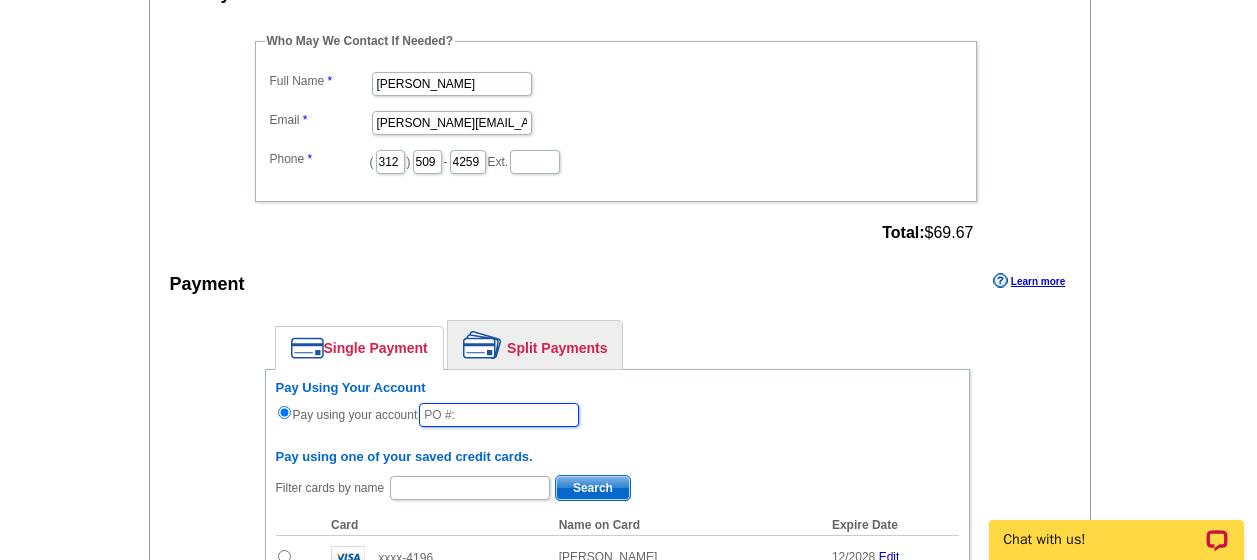 click at bounding box center (499, 415) 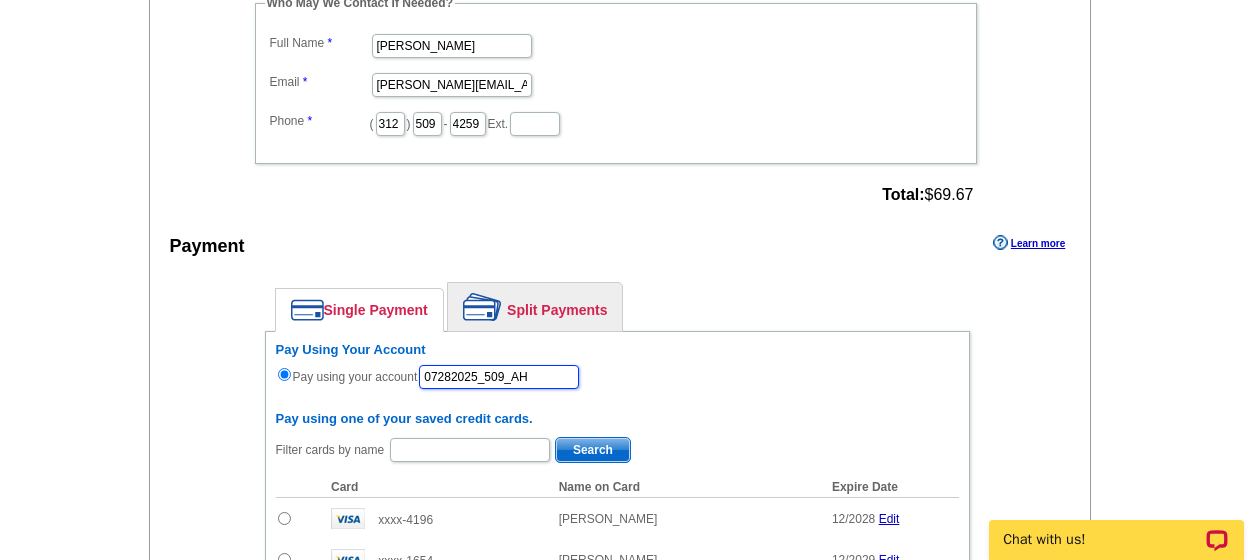 scroll, scrollTop: 1028, scrollLeft: 0, axis: vertical 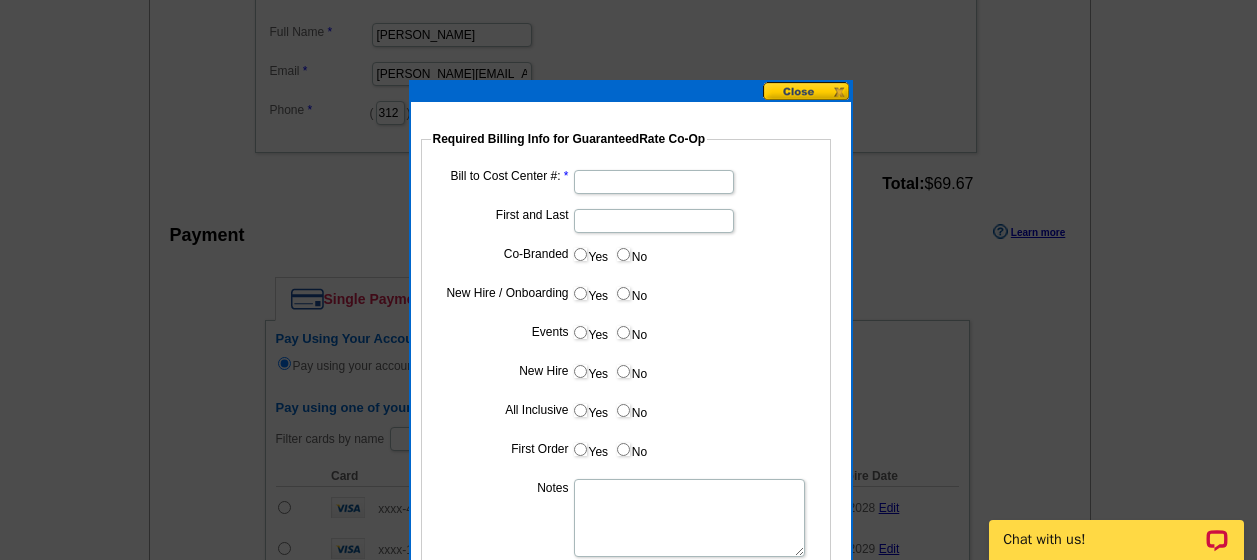 type on "07282025_509_AH" 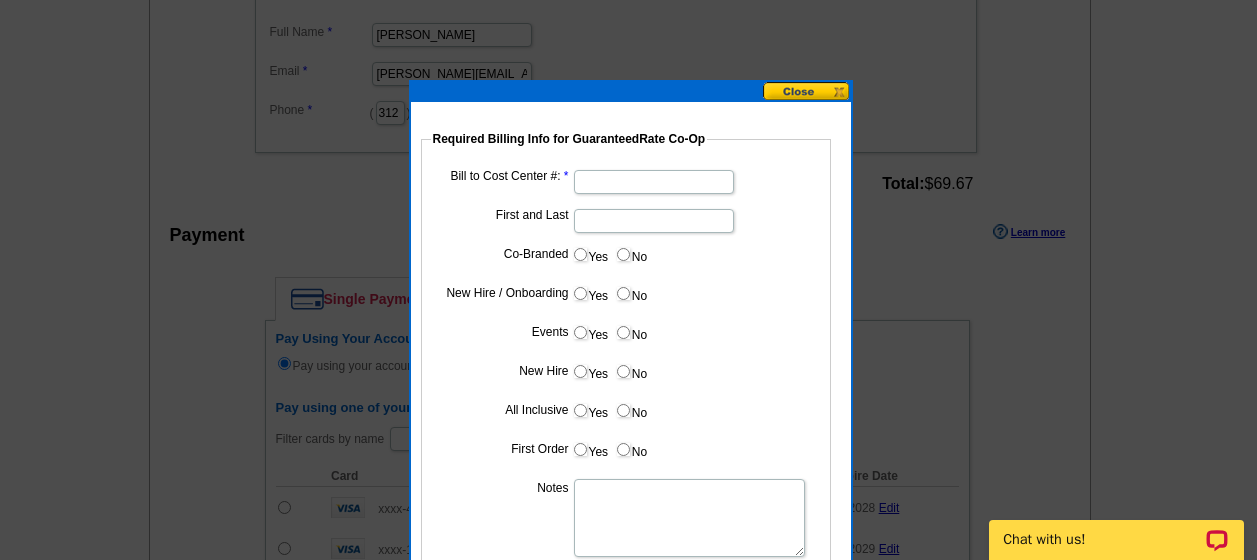 click on "Bill to Cost Center #:" at bounding box center [654, 182] 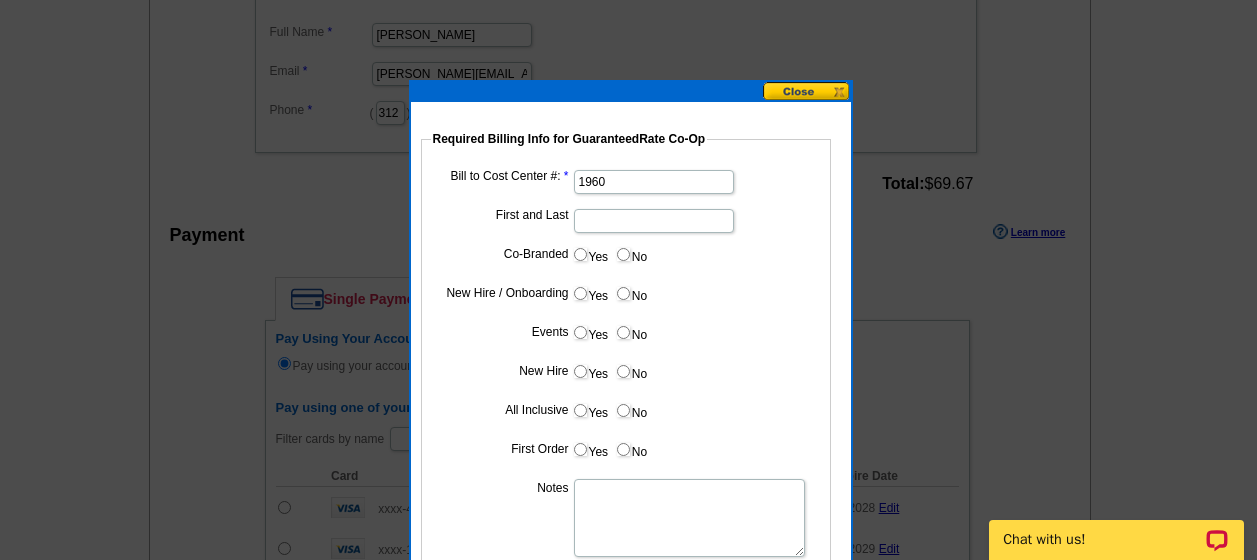 type on "1960" 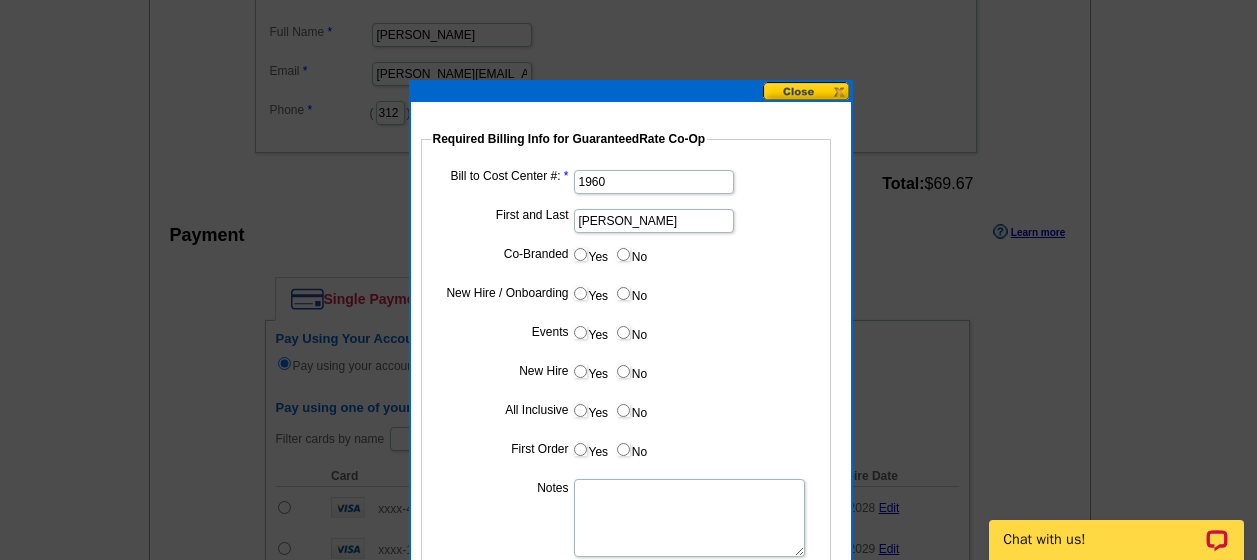 type on "Fron Neal" 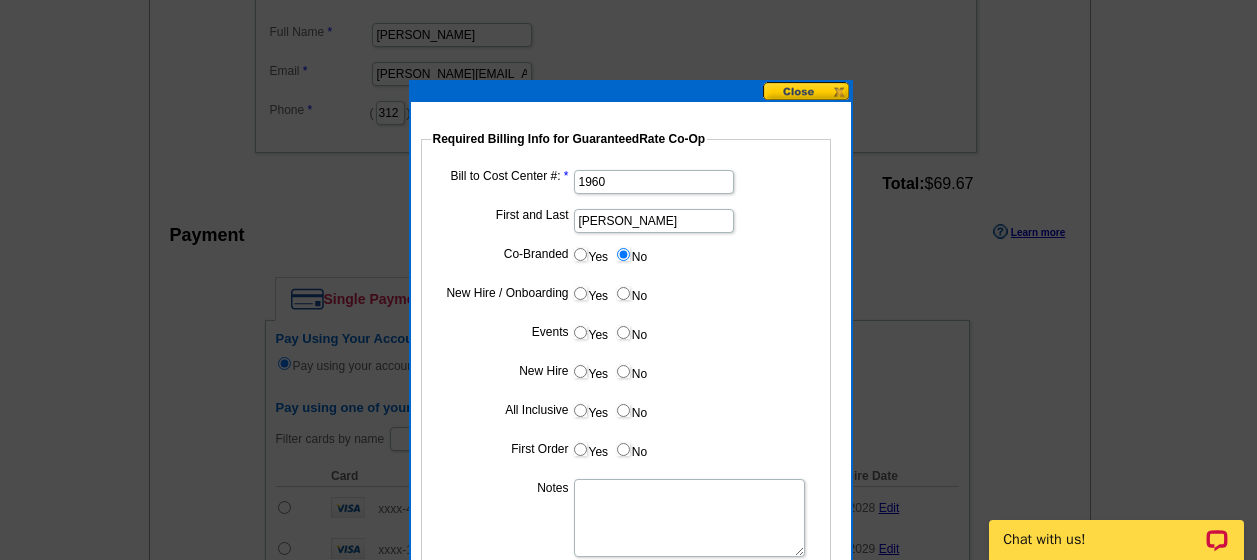 click on "Yes" at bounding box center [580, 293] 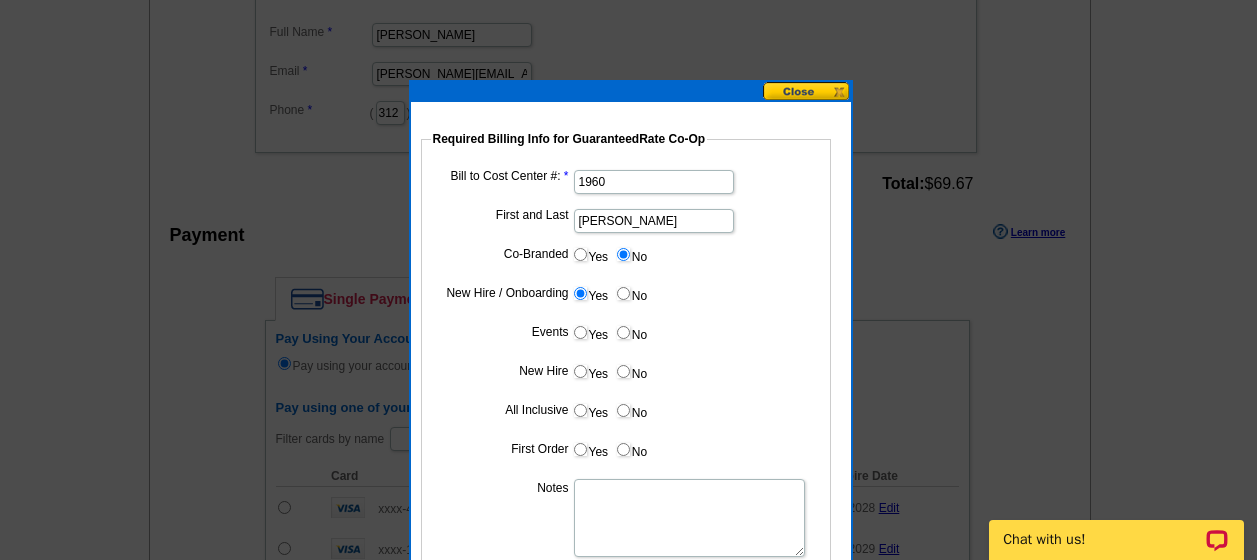 click on "No" at bounding box center [631, 332] 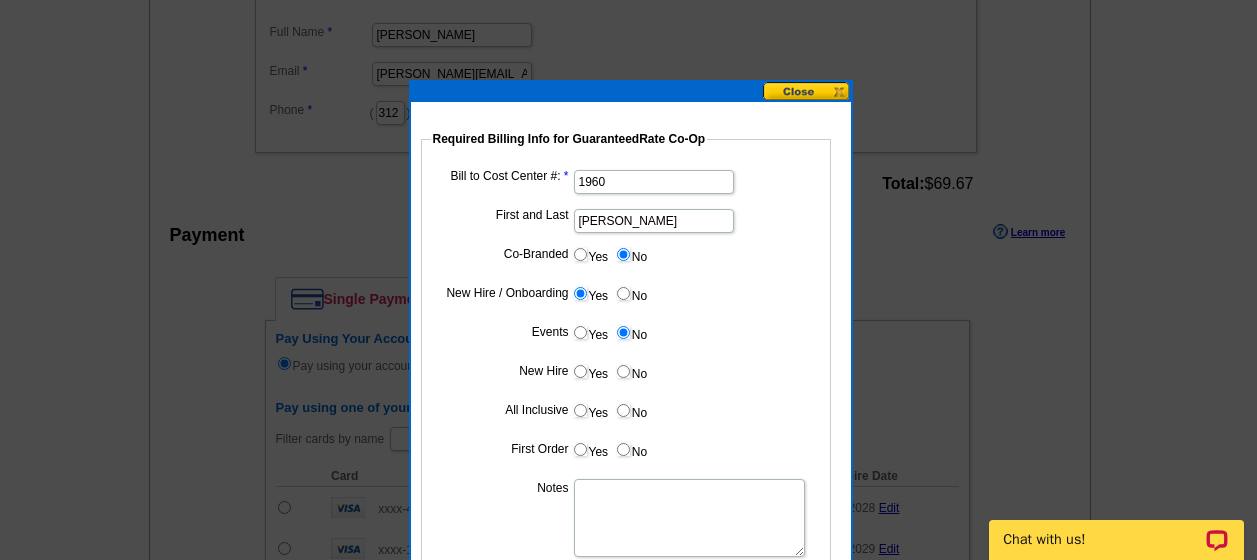 click on "Yes" at bounding box center [590, 371] 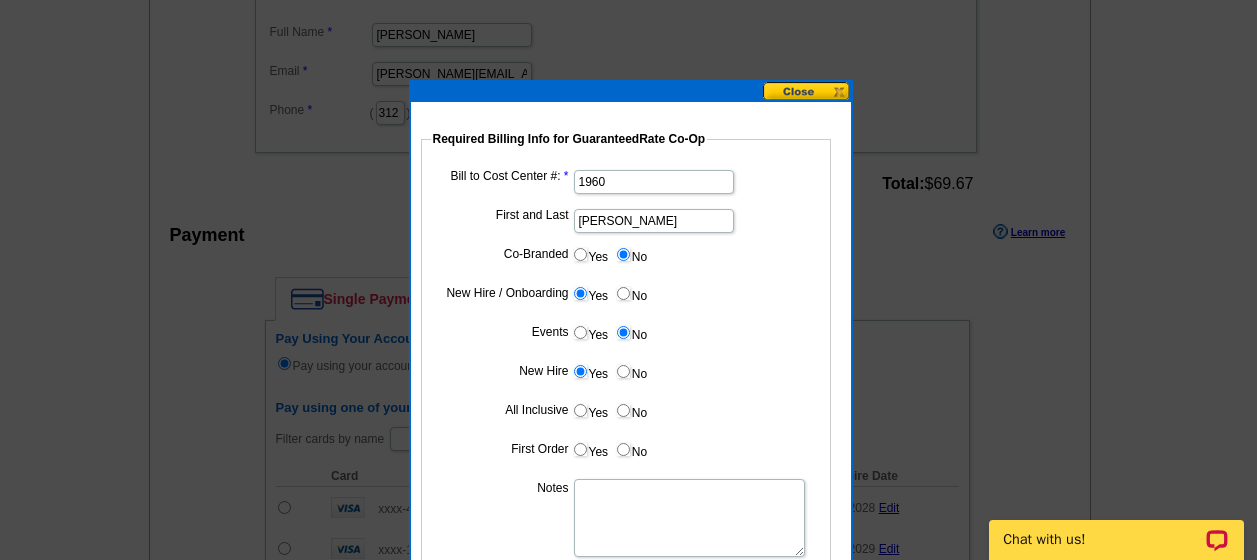 click on "No" at bounding box center [631, 410] 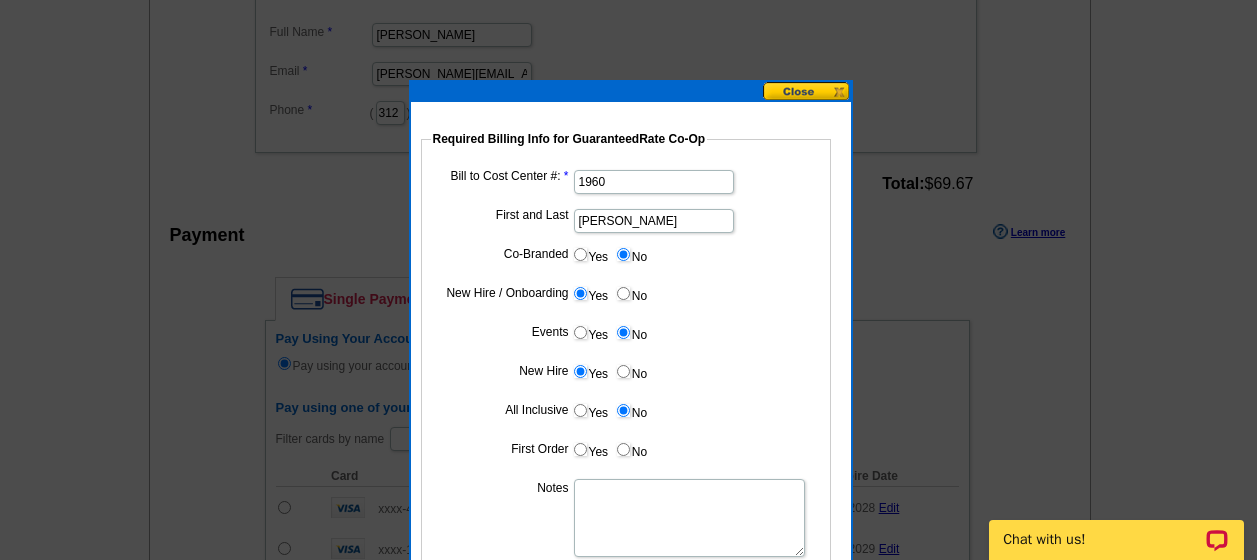 click on "Yes" at bounding box center [580, 449] 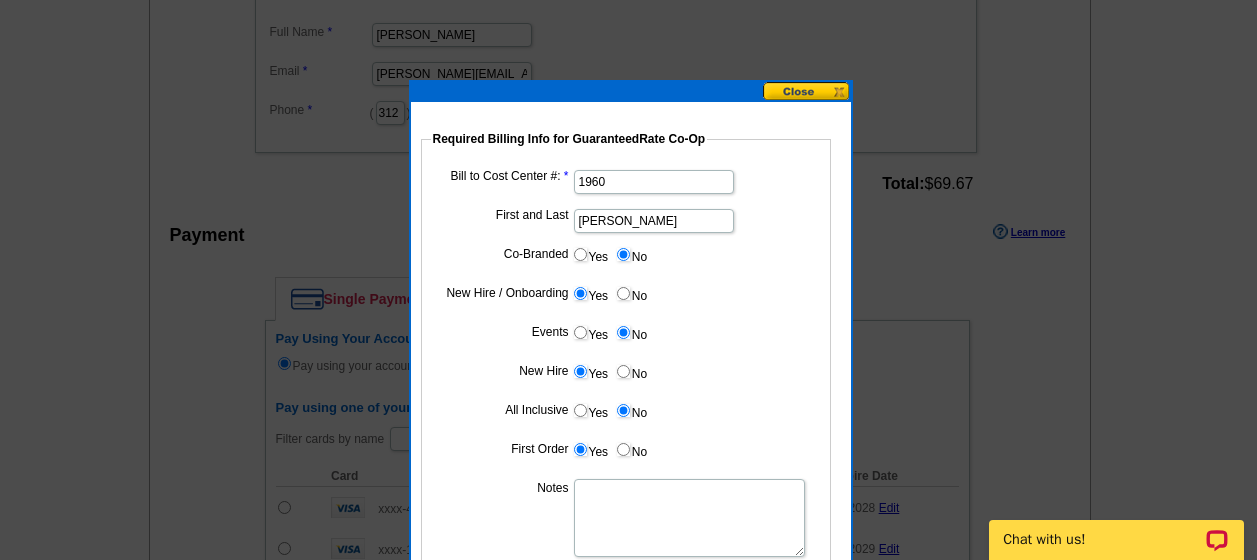 click on "Notes" at bounding box center (689, 518) 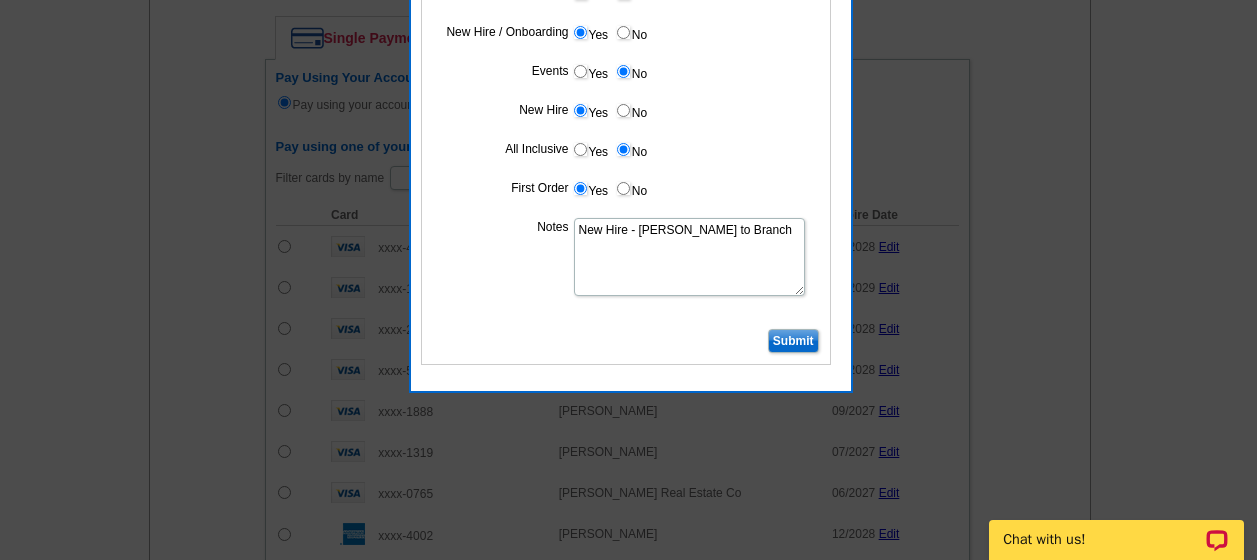 scroll, scrollTop: 1290, scrollLeft: 0, axis: vertical 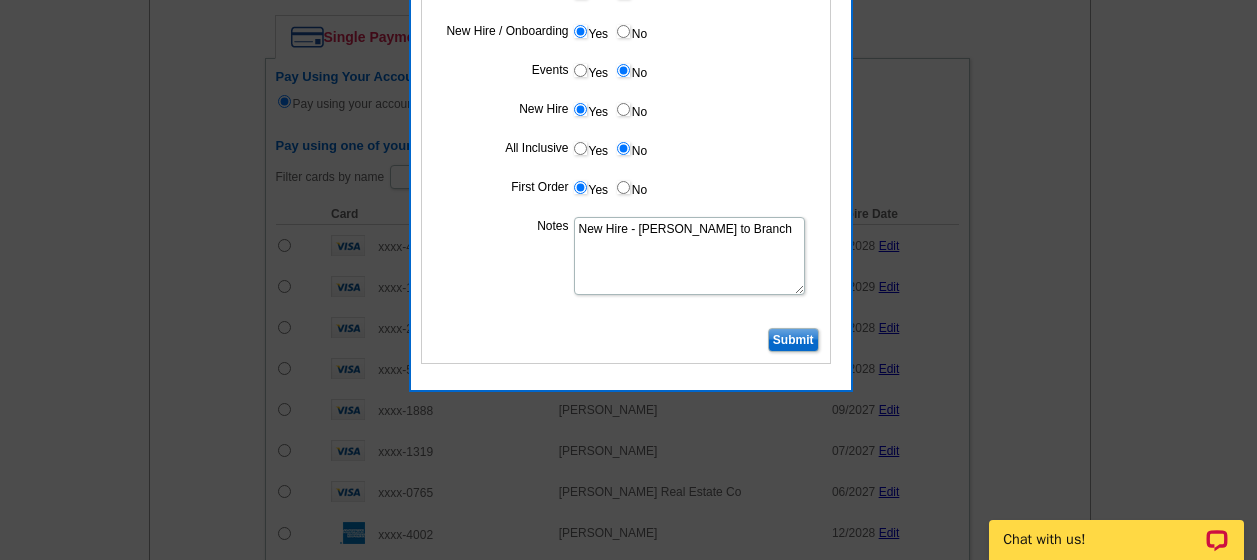 type on "New Hire - [PERSON_NAME] to Branch" 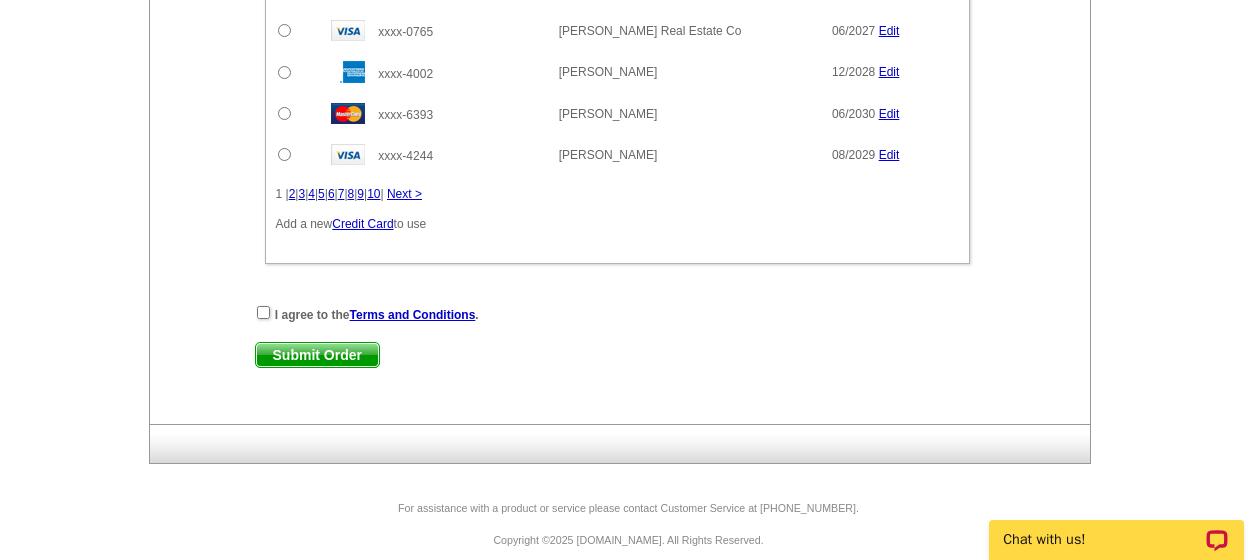 scroll, scrollTop: 1771, scrollLeft: 0, axis: vertical 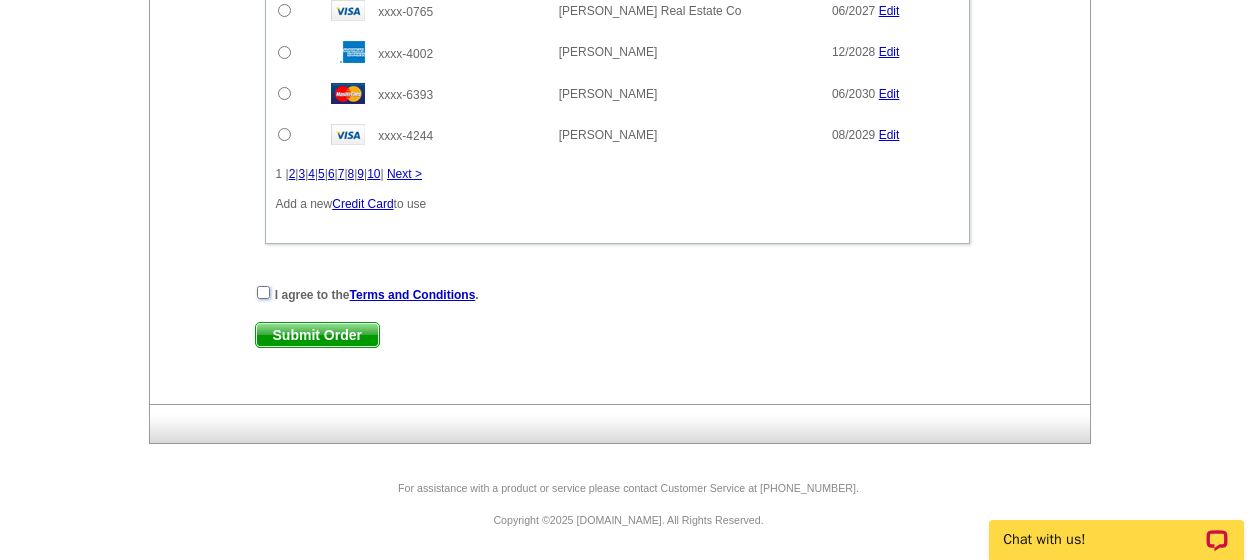 click at bounding box center [263, 292] 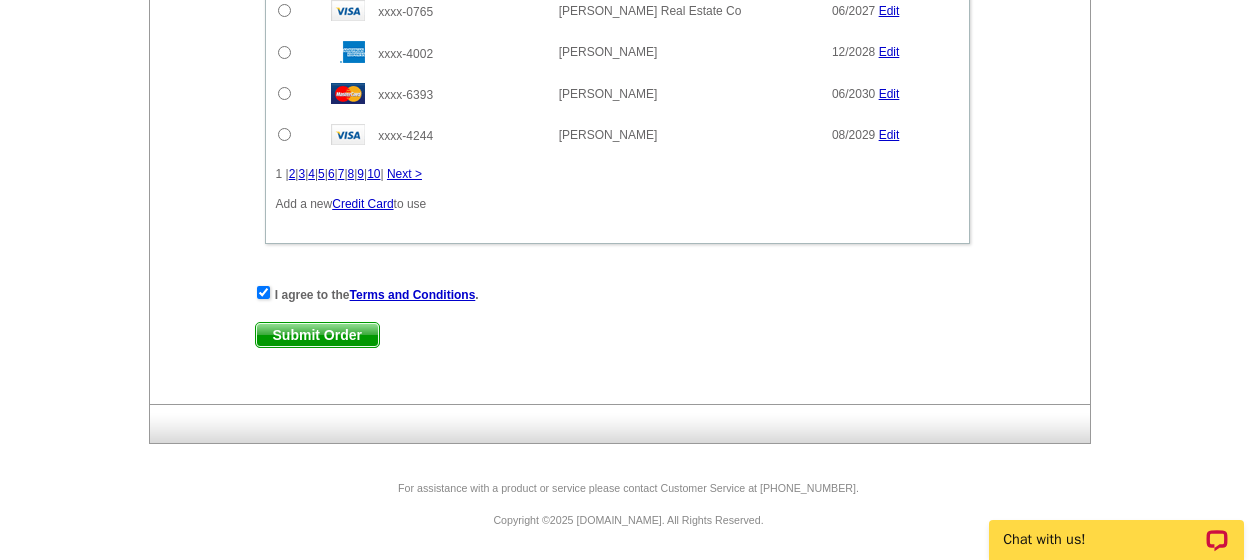 click on "Submit Order" at bounding box center (317, 335) 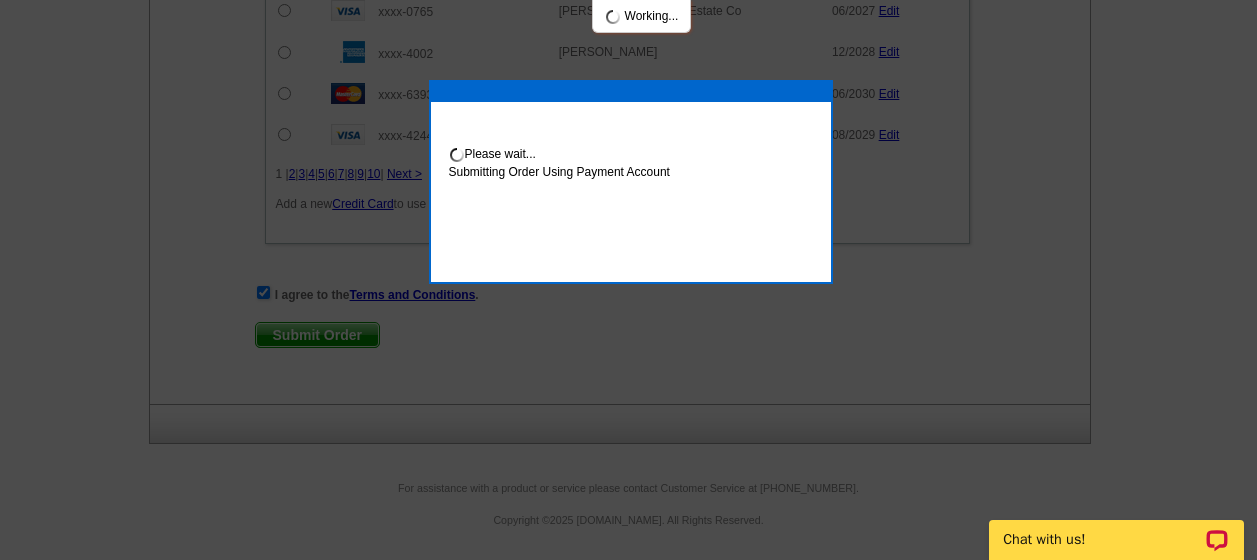 scroll, scrollTop: 1872, scrollLeft: 0, axis: vertical 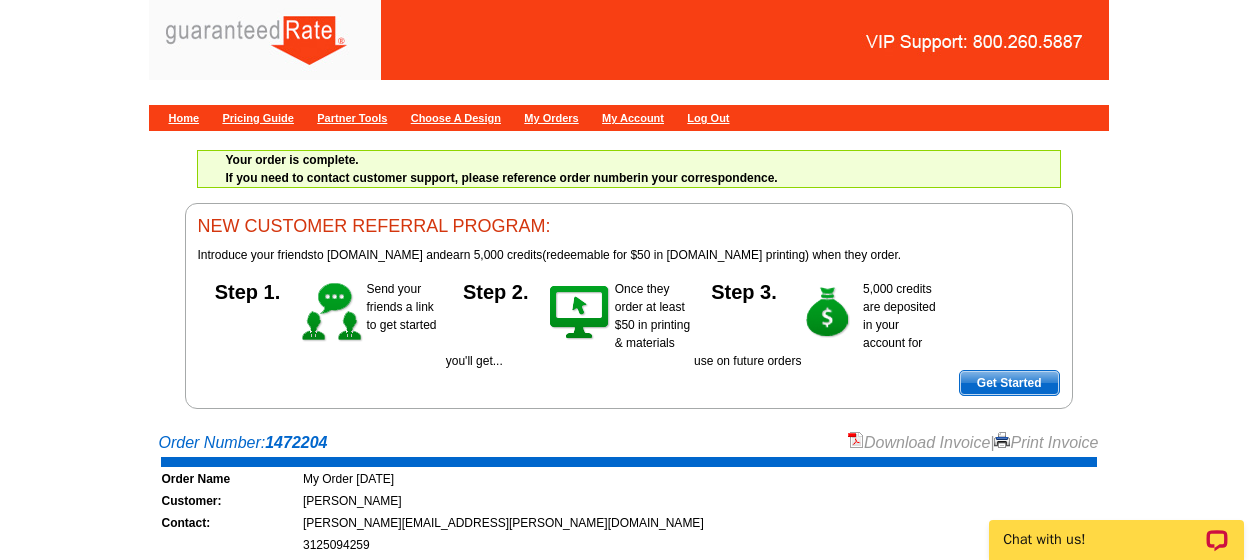 click on "Download Invoice" at bounding box center (919, 442) 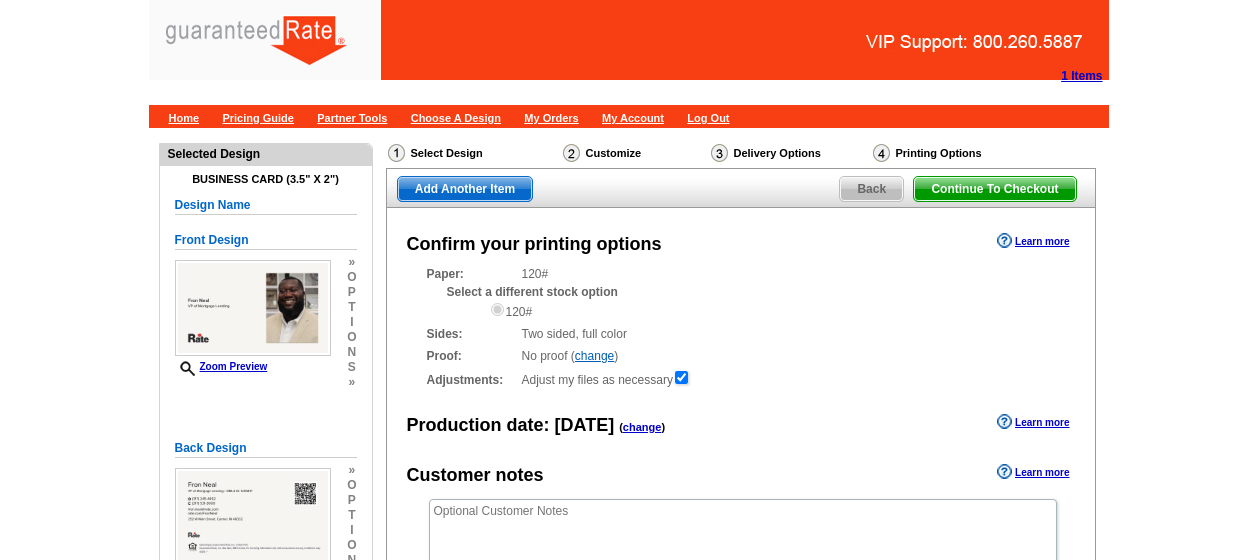 scroll, scrollTop: 373, scrollLeft: 0, axis: vertical 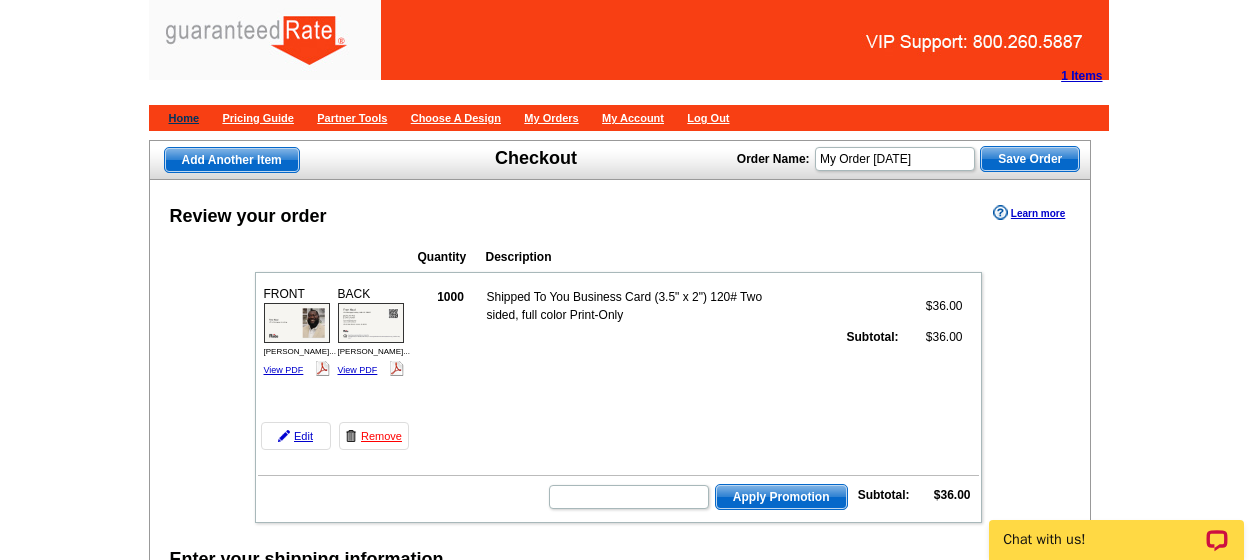 click on "Home" at bounding box center (184, 118) 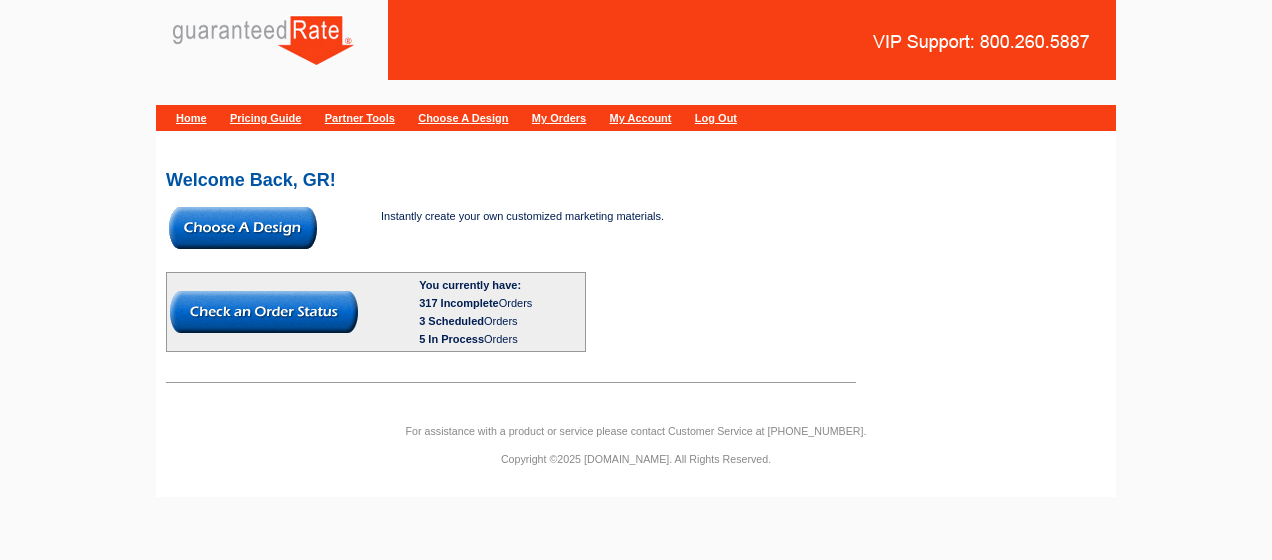 scroll, scrollTop: 0, scrollLeft: 0, axis: both 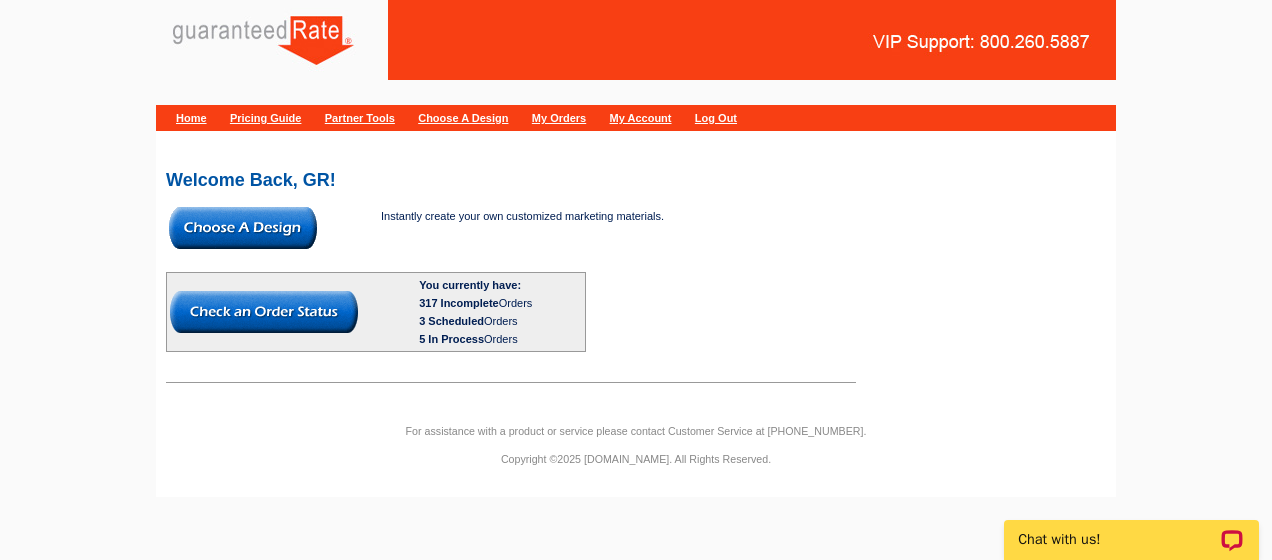 click at bounding box center [243, 228] 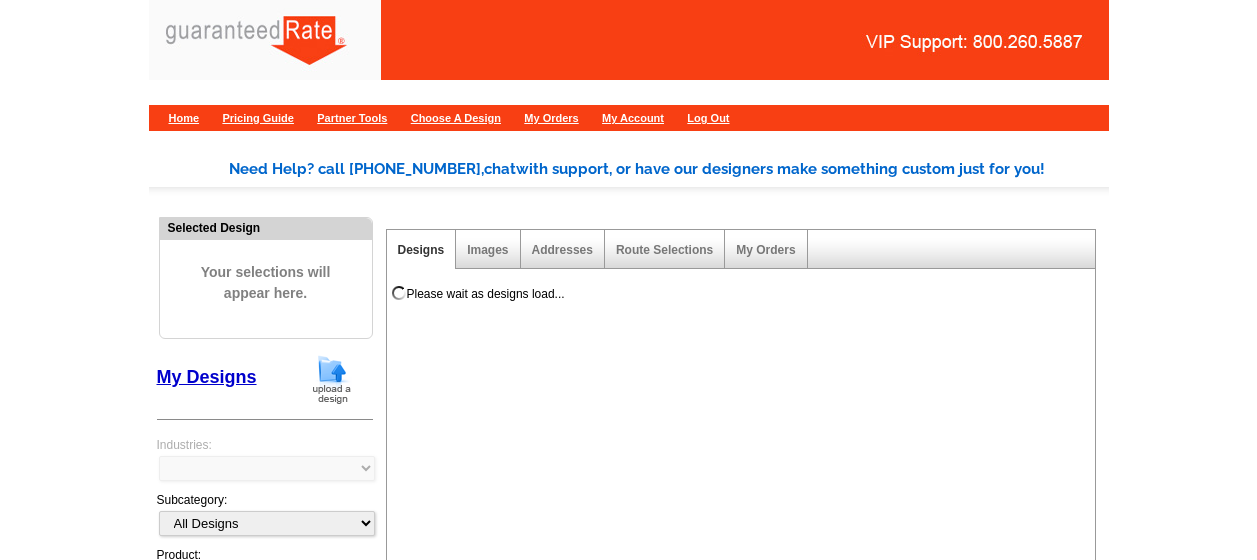 scroll, scrollTop: 0, scrollLeft: 0, axis: both 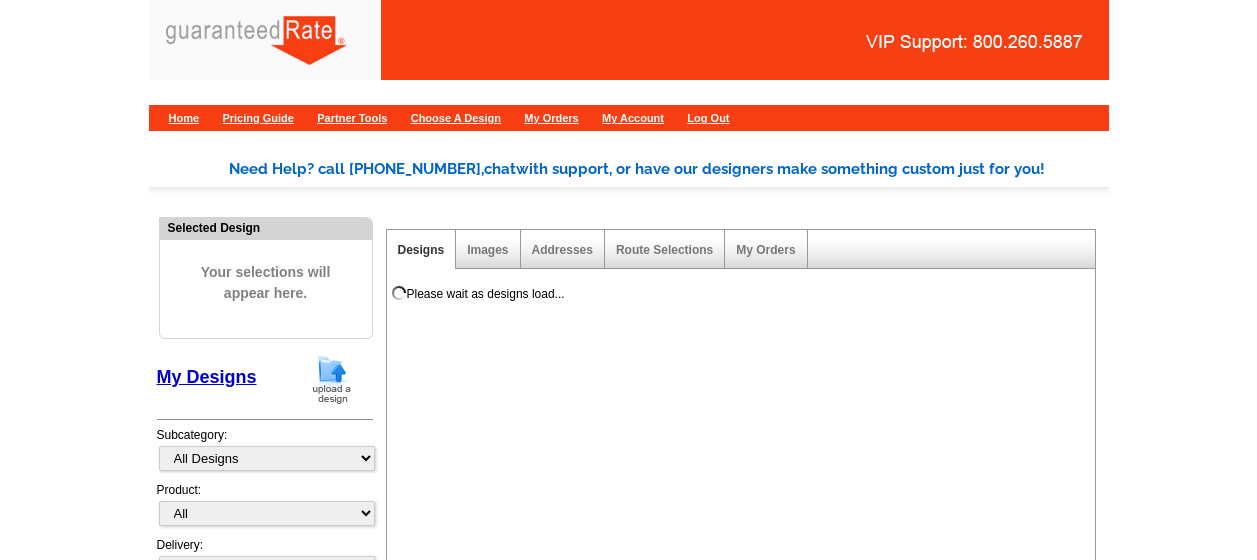 click at bounding box center [332, 379] 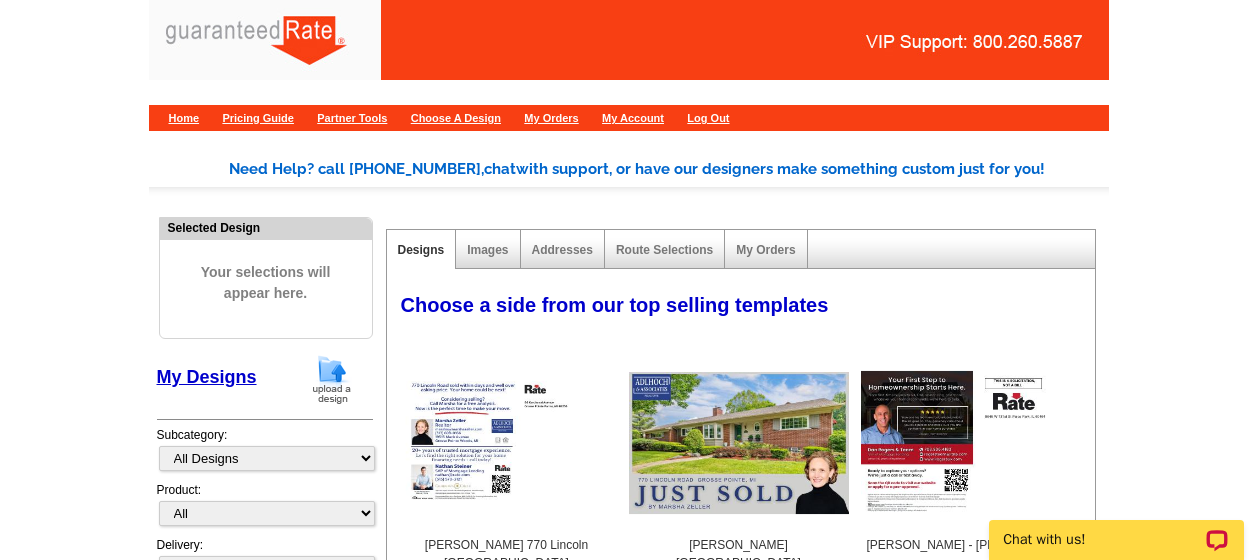 scroll, scrollTop: 0, scrollLeft: 0, axis: both 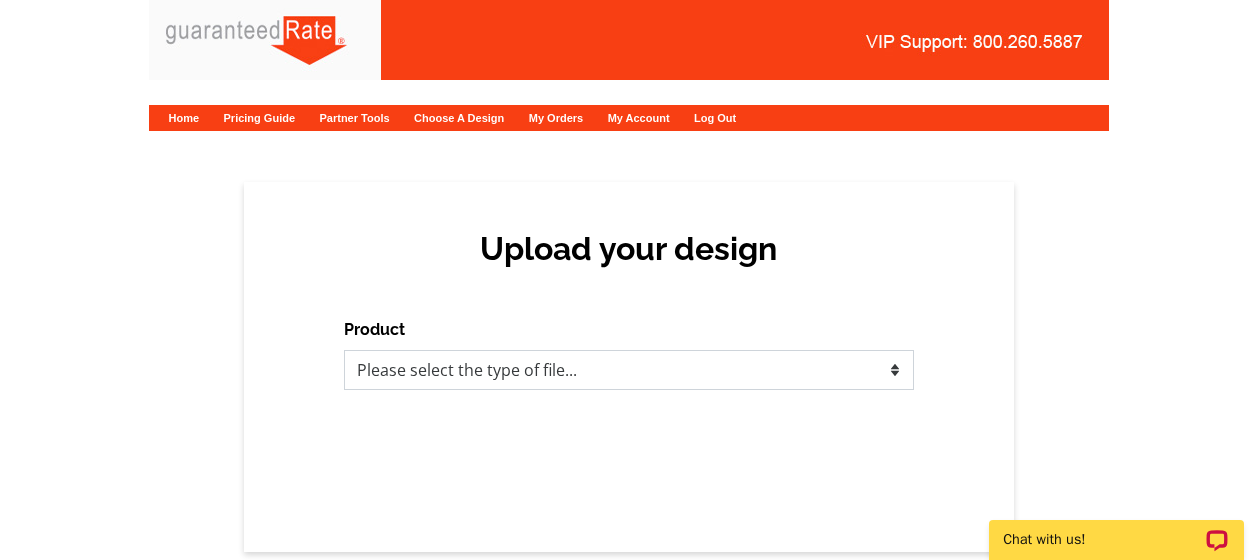 click on "Please select the type of file...
Postcards
Calendars
Business Cards
Letters and flyers
Greeting Cards" at bounding box center [629, 370] 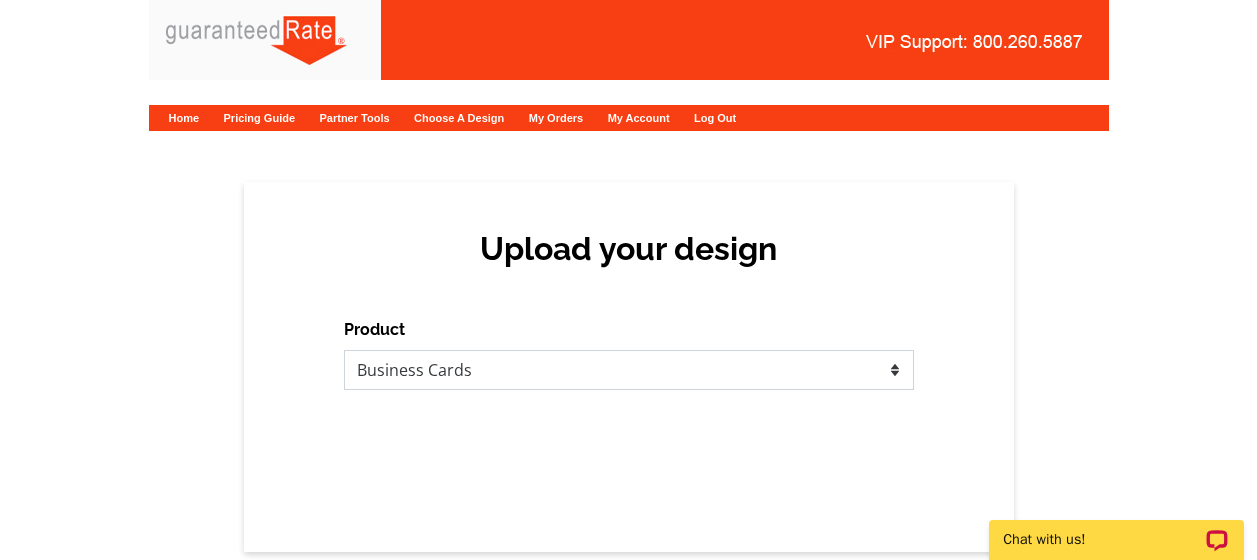 click on "Please select the type of file...
Postcards
Calendars
Business Cards
Letters and flyers
Greeting Cards" at bounding box center [629, 370] 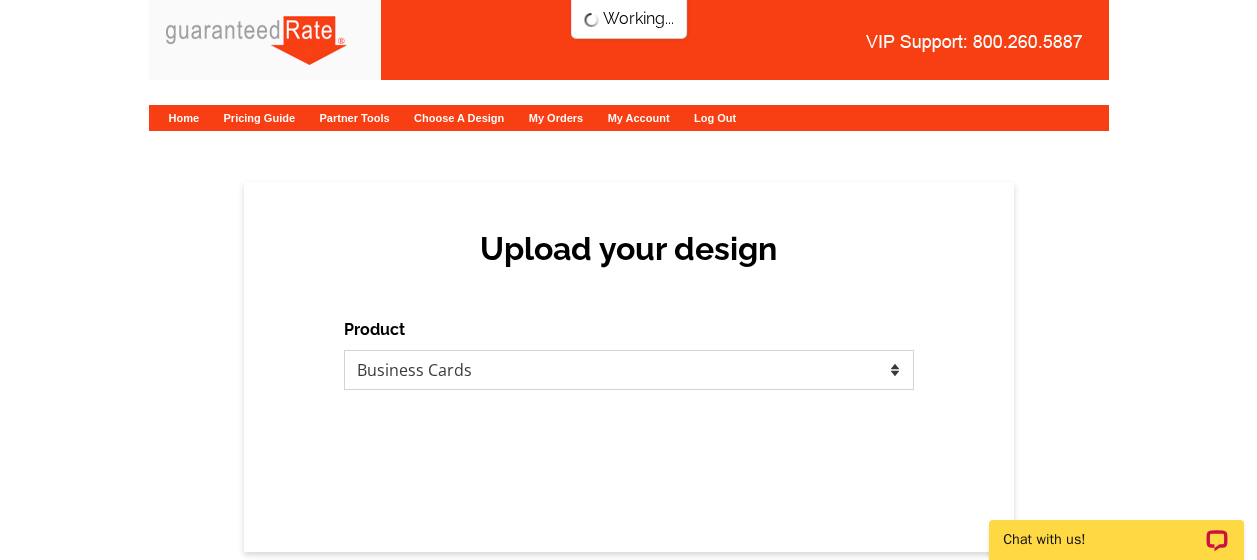 scroll, scrollTop: 0, scrollLeft: 0, axis: both 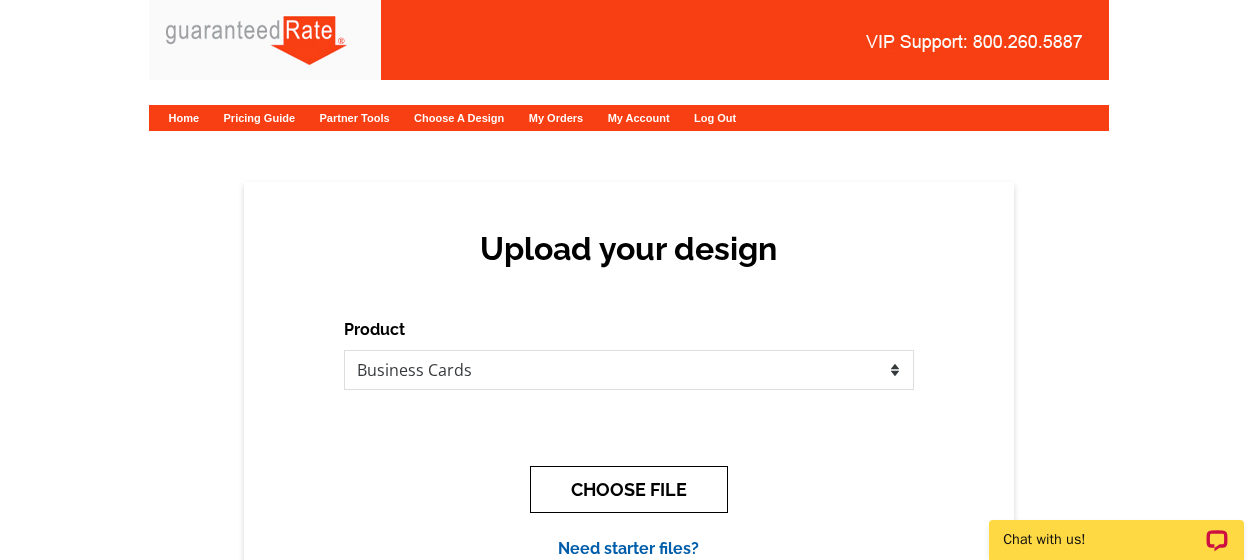 click on "CHOOSE FILE" at bounding box center (629, 489) 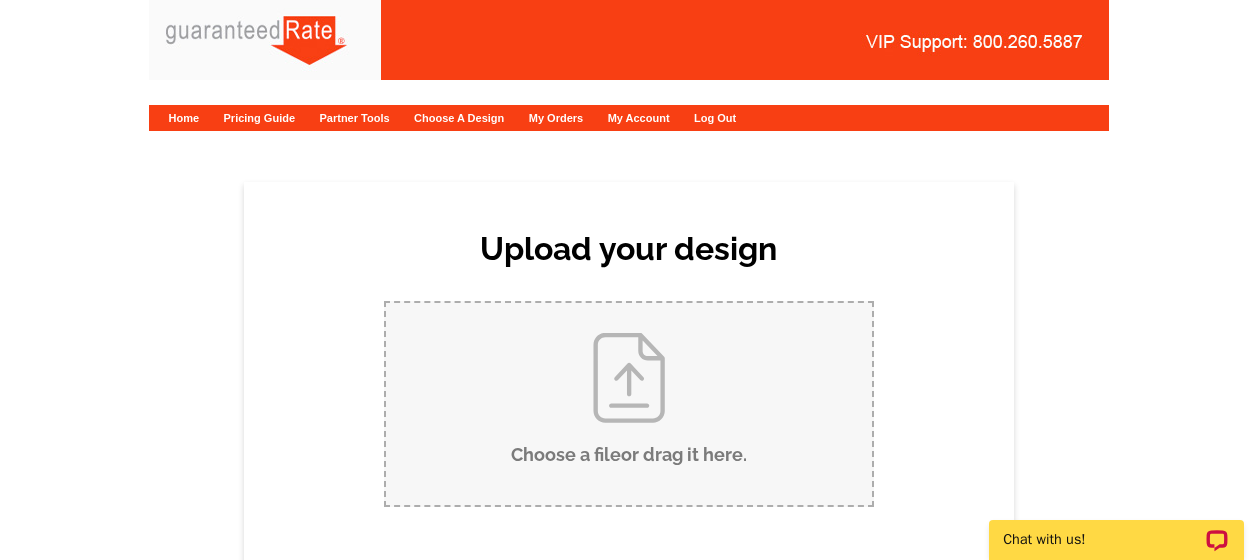 click on "Choose a file  or drag it here ." at bounding box center [629, 404] 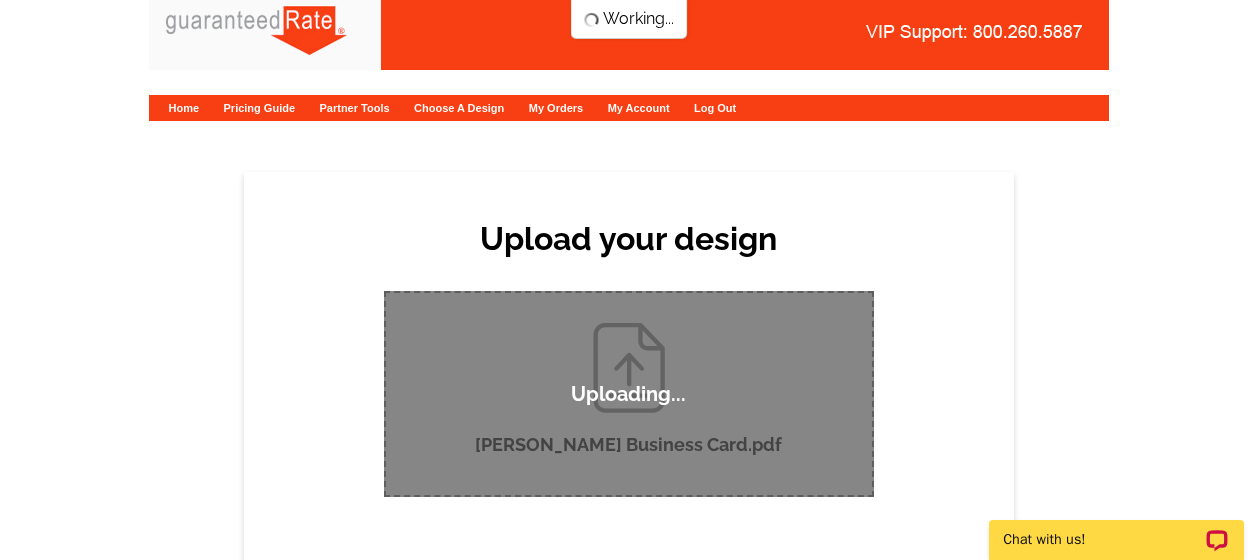 scroll, scrollTop: 0, scrollLeft: 0, axis: both 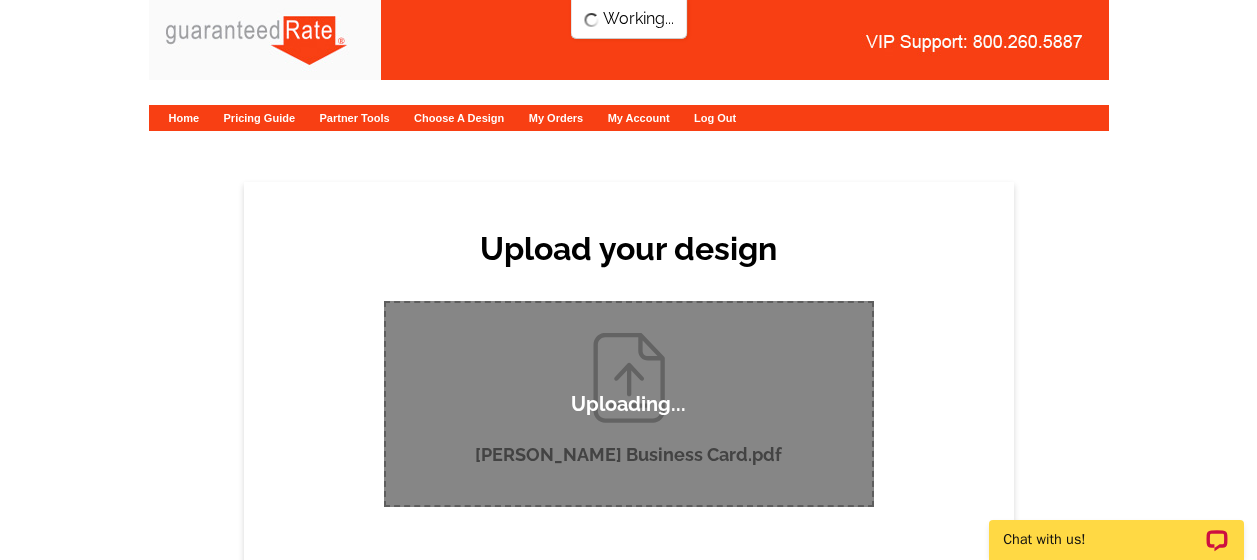 type 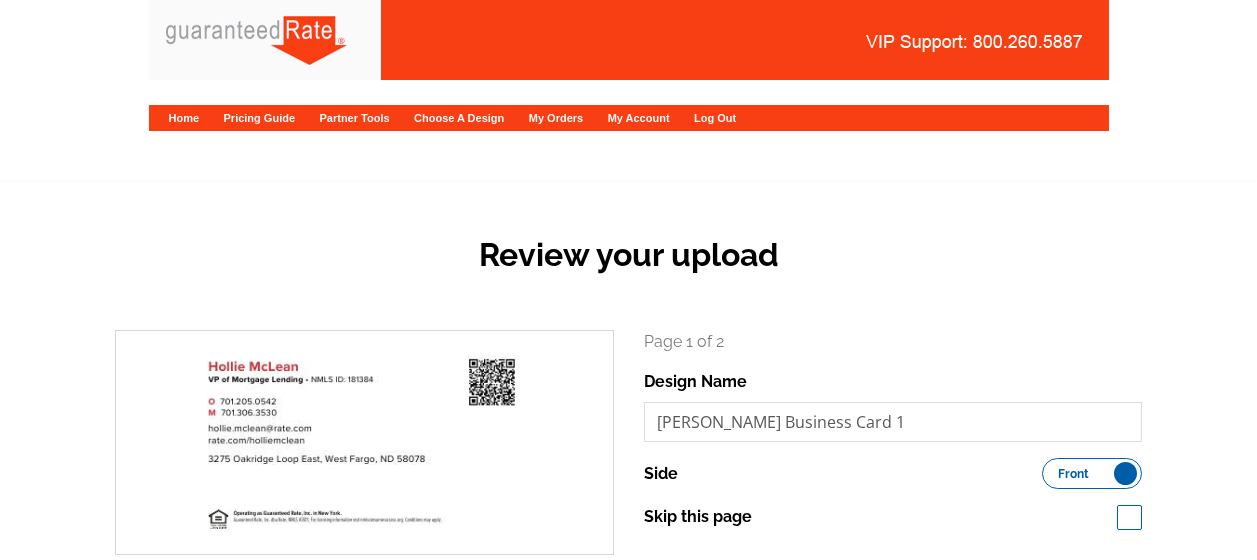 scroll, scrollTop: 0, scrollLeft: 0, axis: both 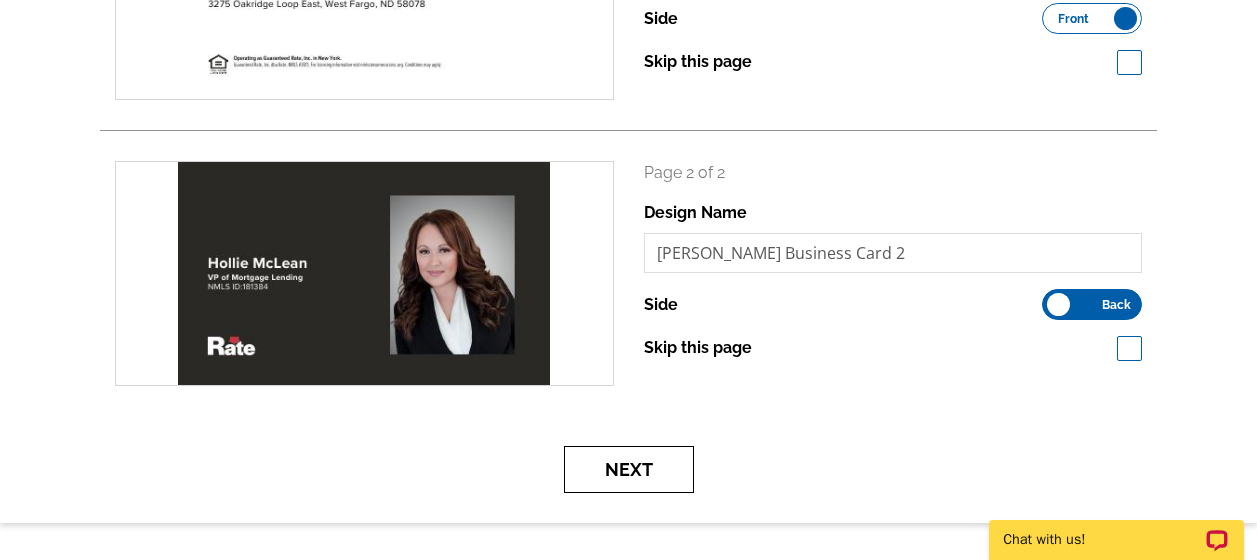 click on "Next" at bounding box center [629, 469] 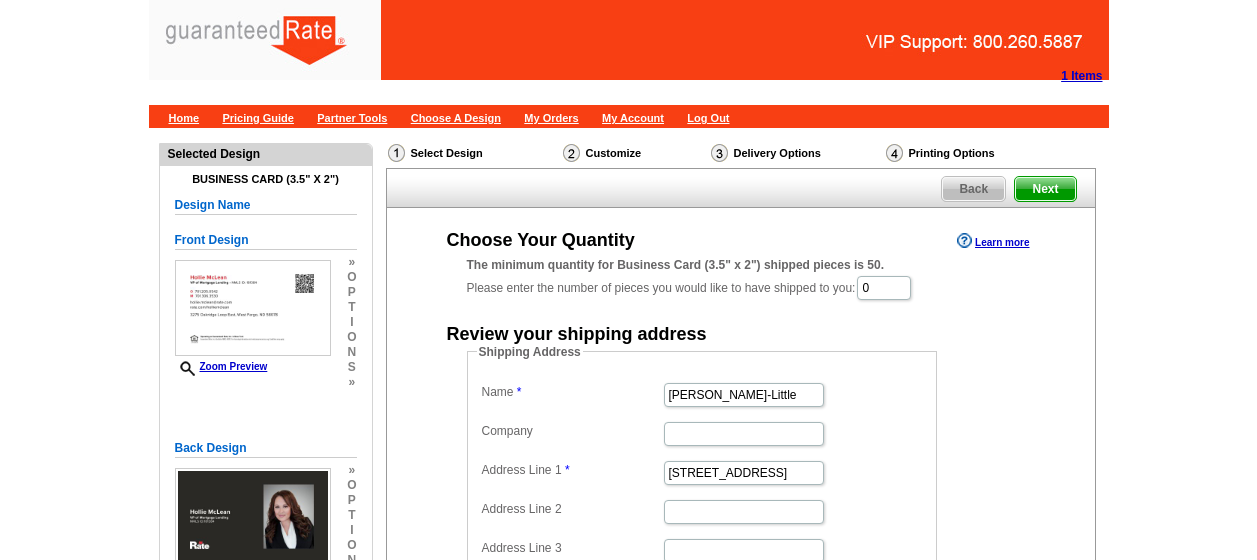 scroll, scrollTop: 0, scrollLeft: 0, axis: both 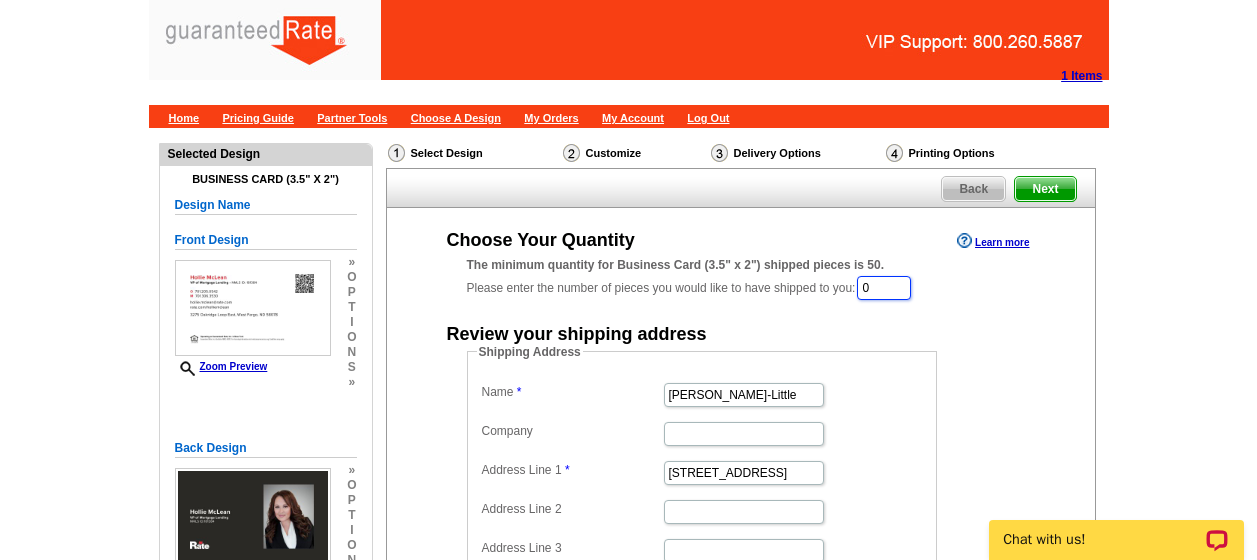 click on "0" at bounding box center [884, 288] 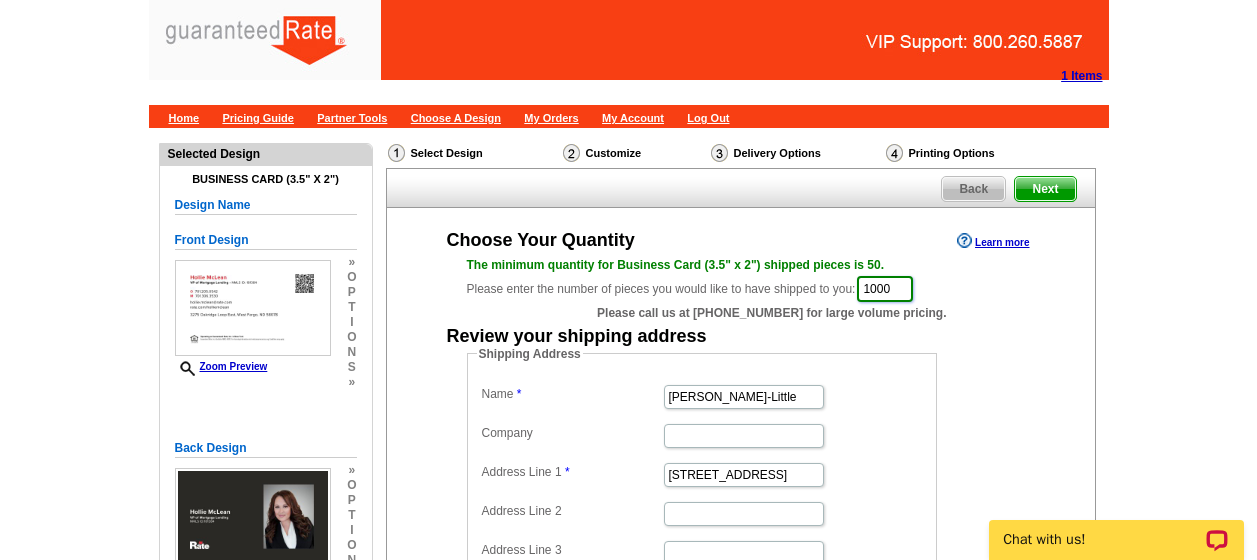 type on "1000" 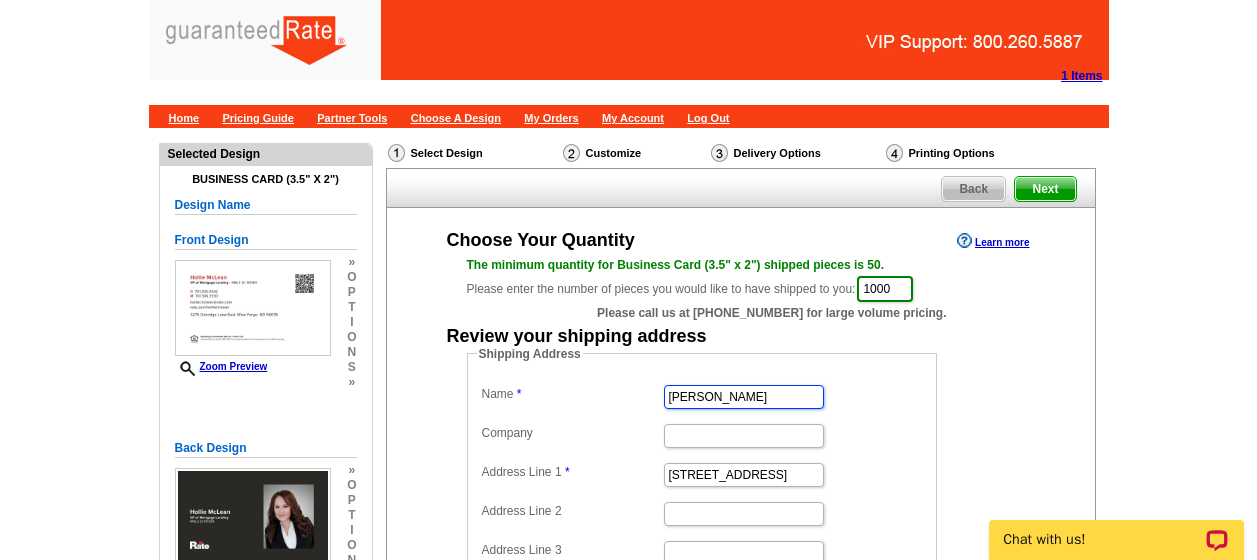 type on "[PERSON_NAME]" 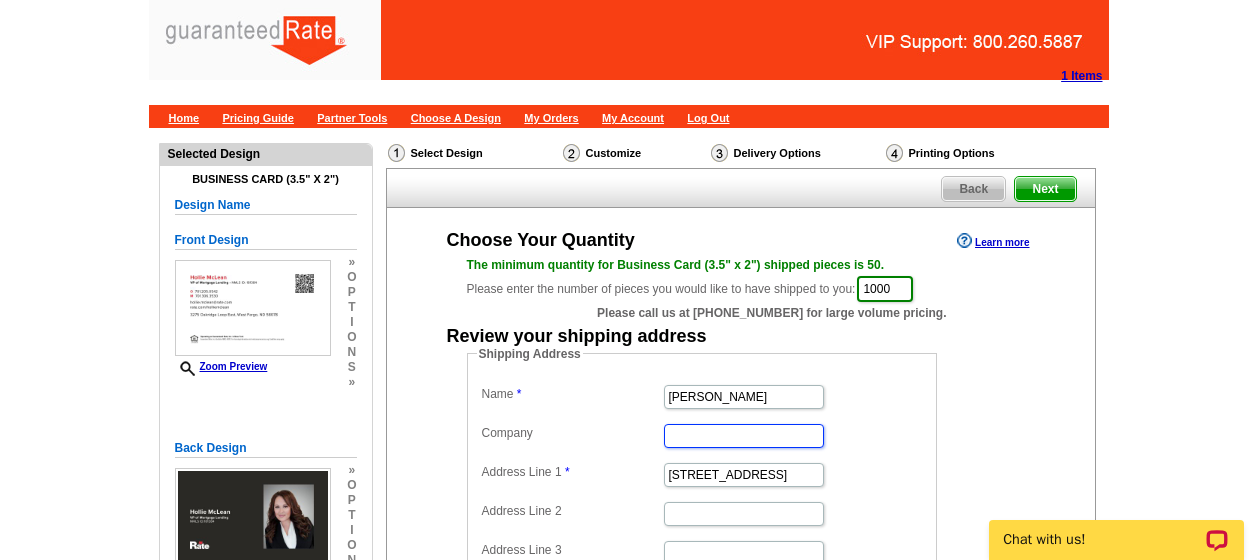 scroll, scrollTop: 0, scrollLeft: 0, axis: both 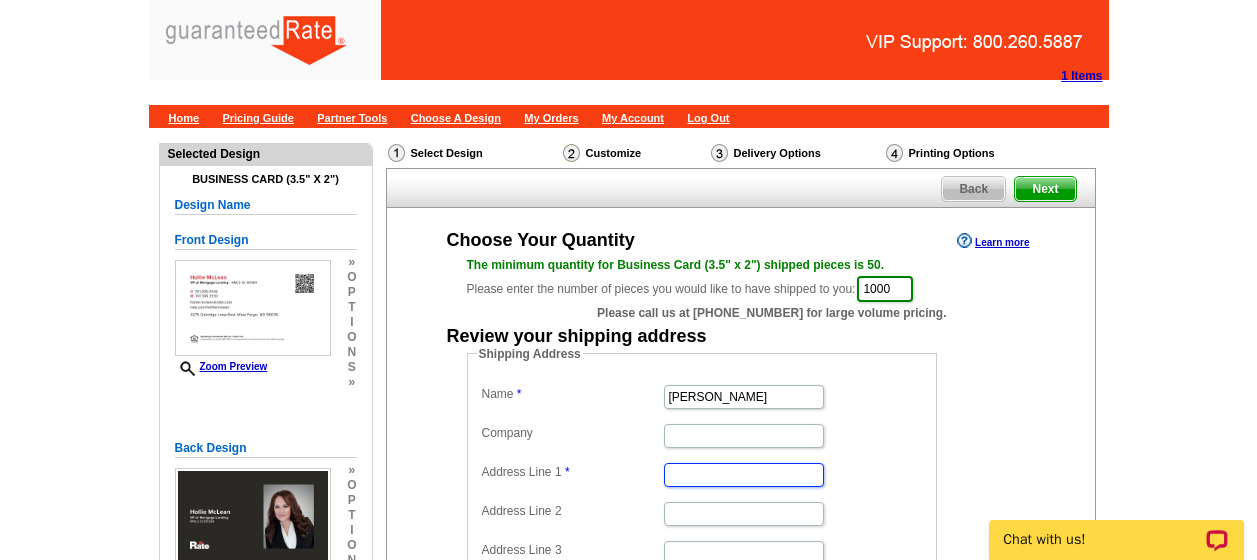 paste on "[STREET_ADDRESS]" 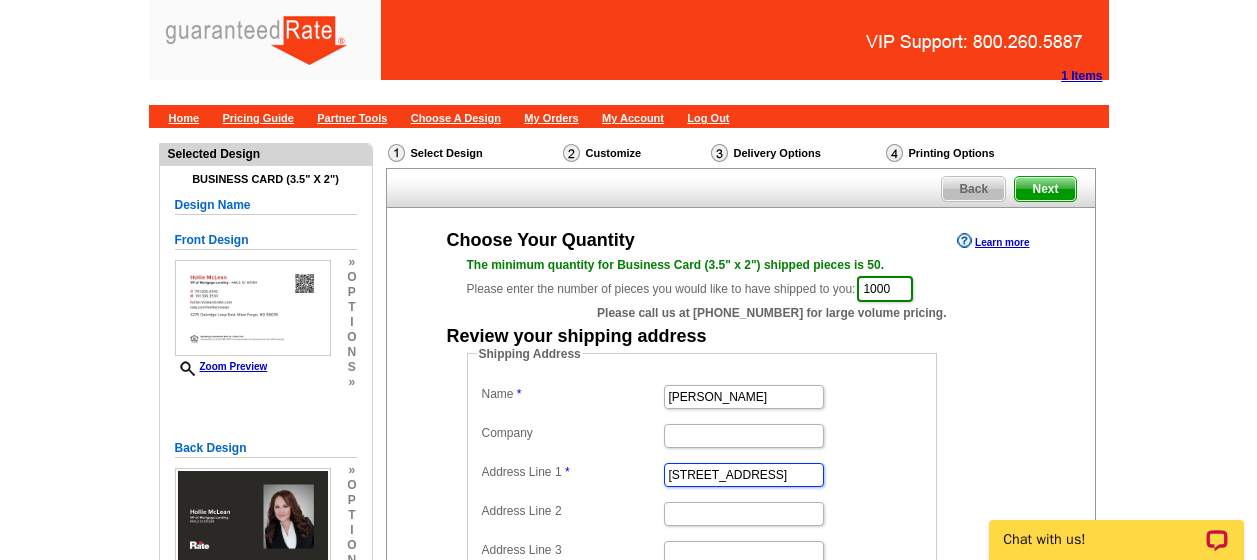 type on "[STREET_ADDRESS]" 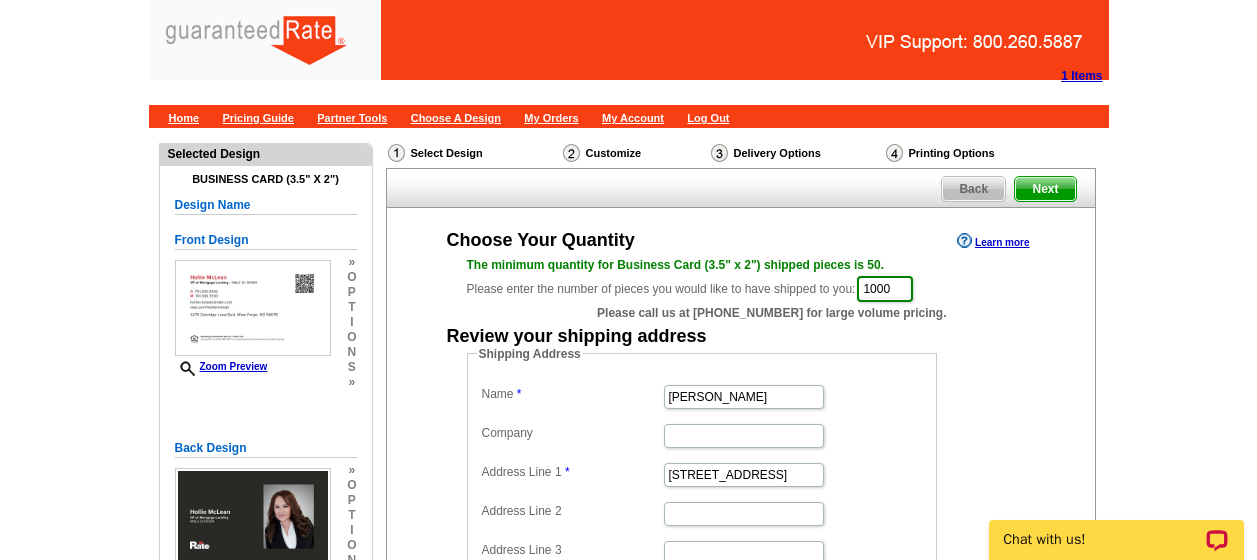 click on "Shipping Address
Name
Hollie McLean
Company
Address Line 1
3275 Oakridge Loop E.
Address Line 2
Address Line 3
City
Mokena
State
Alabama
Alaska
Arizona
Arkansas
California
Colorado
Connecticut
District of Columbia
Delaware
Florida
Georgia
Hawaii
Idaho
Illinois
Indiana
Iowa
Kansas
Kentucky
Louisiana
Maine
Maryland
Massachusetts
Michigan
Minnesota
Mississippi
Missouri
Montana
Nebraska
Nevada
New Hampshire
New Jersey
New Mexico
New York
North Carolina
North Dakota
Ohio
Oklahoma
Oregon
Pennsylvania
Rhode Island
South Carolina
South Dakota
Tennessee
Texas
Utah
Vermont
Virginia
Washington
West Virginia
Wisconsin
Wyoming
Zip
60448" at bounding box center [702, 527] 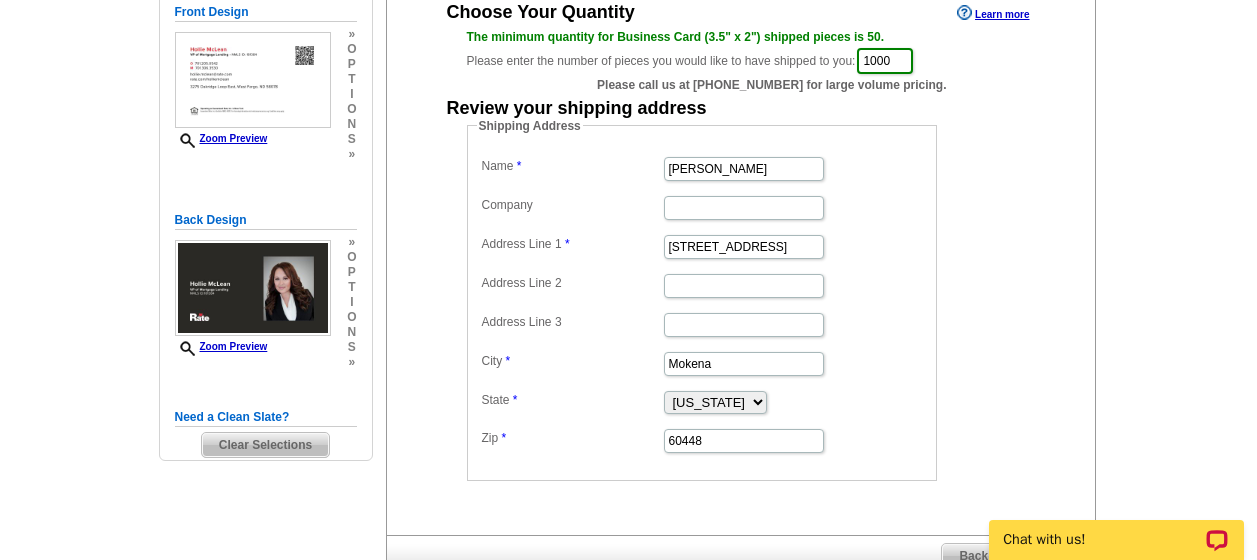 scroll, scrollTop: 227, scrollLeft: 0, axis: vertical 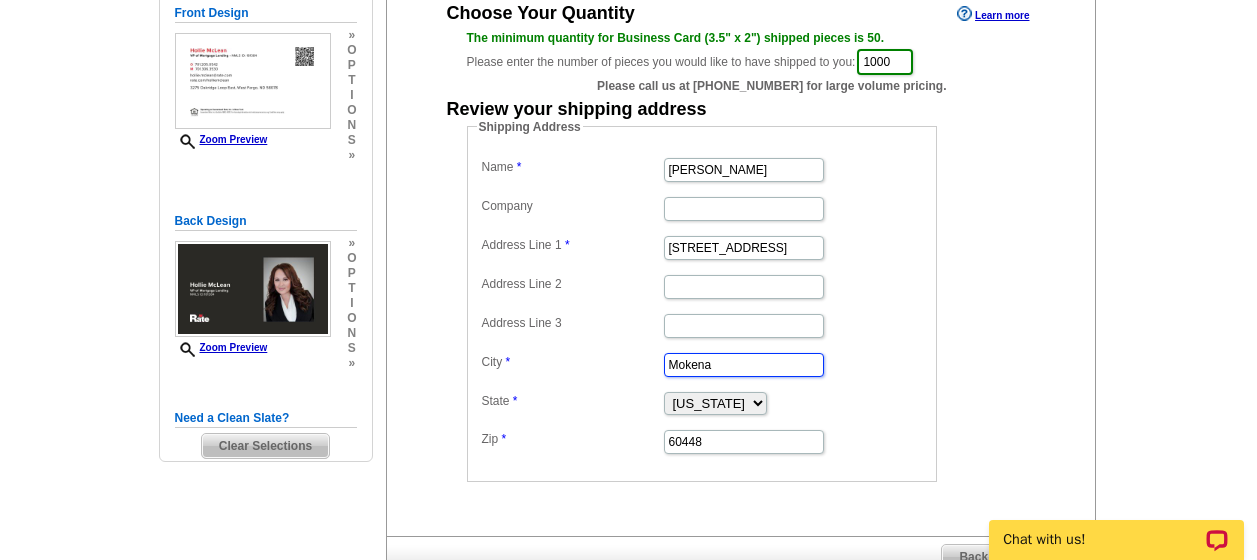click on "Mokena" at bounding box center (744, 365) 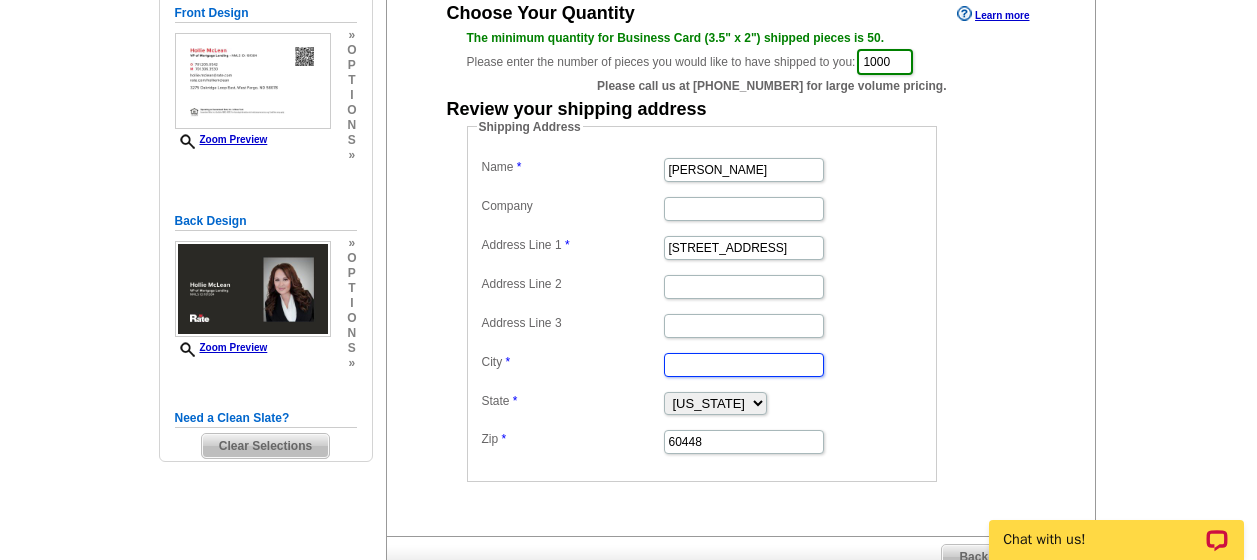 paste on "West Fargo," 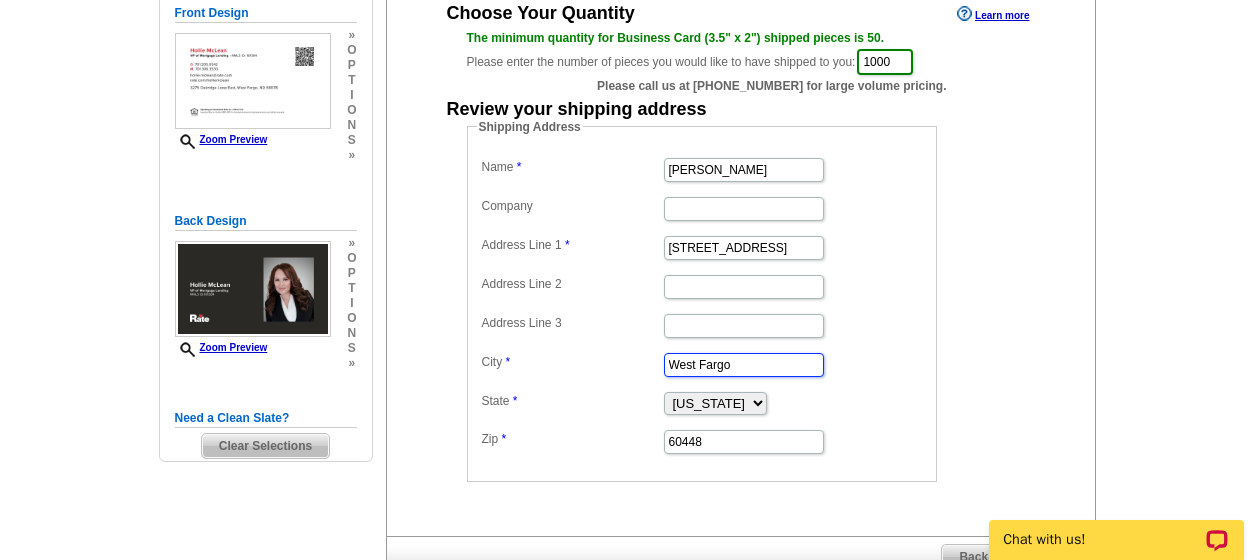 type on "West Fargo" 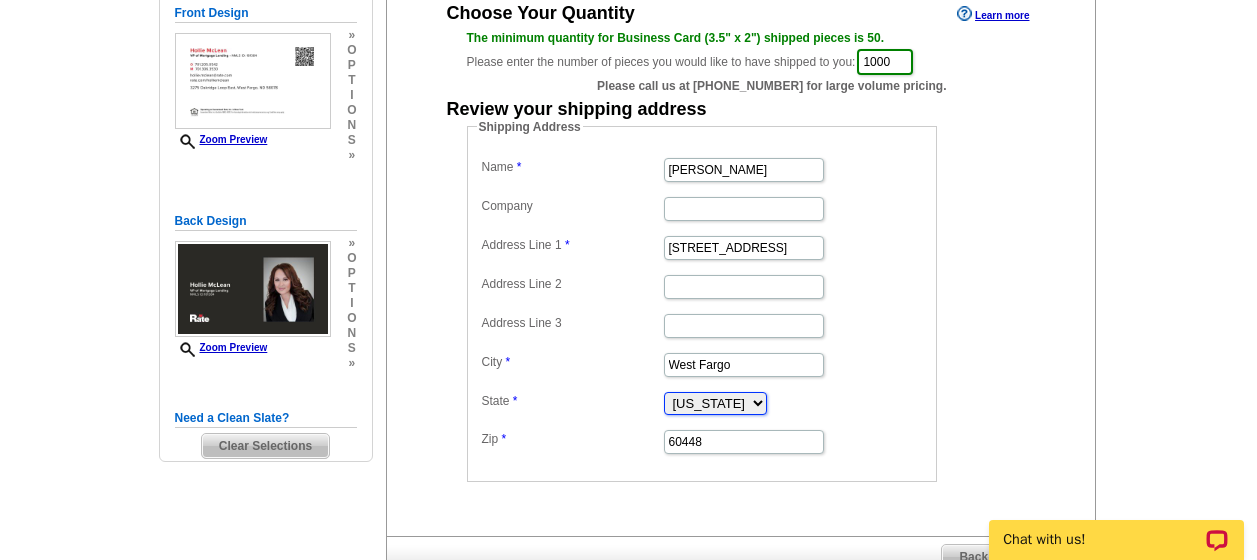 click on "Alabama
Alaska
Arizona
Arkansas
California
Colorado
Connecticut
District of Columbia
Delaware
Florida
Georgia
Hawaii
Idaho
Illinois
Indiana
Iowa
Kansas
Kentucky
Louisiana
Maine
Maryland
Massachusetts
Michigan
Minnesota
Mississippi
Missouri
Montana
Nebraska
Nevada
New Hampshire
New Jersey
New Mexico
New York
North Carolina
North Dakota
Ohio
Oklahoma
Oregon
Pennsylvania
Rhode Island
South Carolina
South Dakota
Tennessee
Texas
Utah
Vermont
Virginia
Washington
West Virginia
Wisconsin
Wyoming" at bounding box center [715, 403] 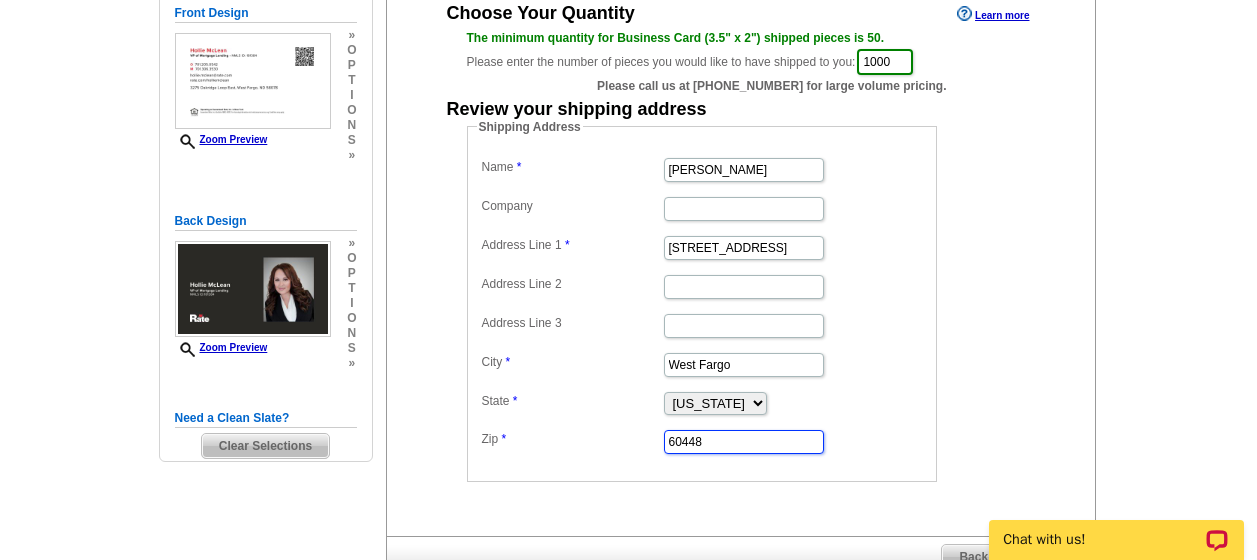click on "60448" at bounding box center [744, 442] 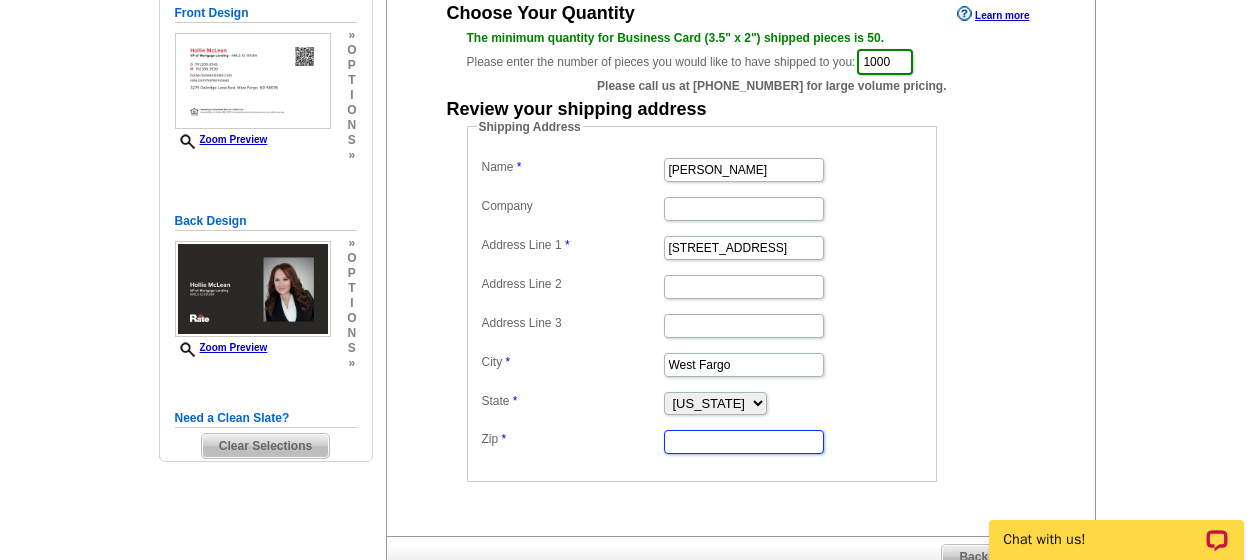 paste on "58078" 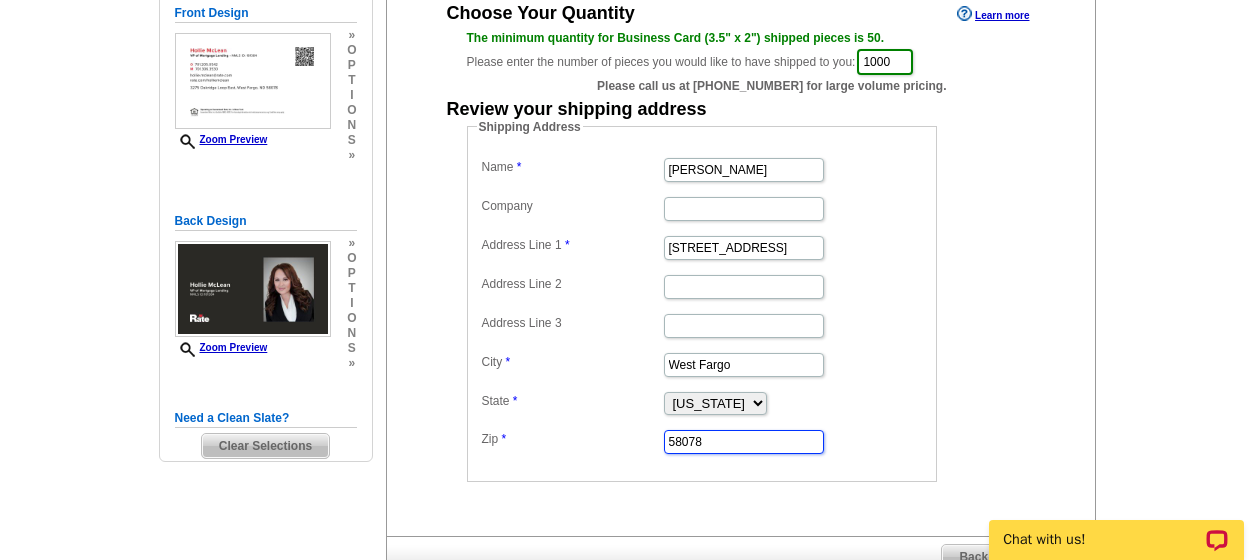 type on "58078" 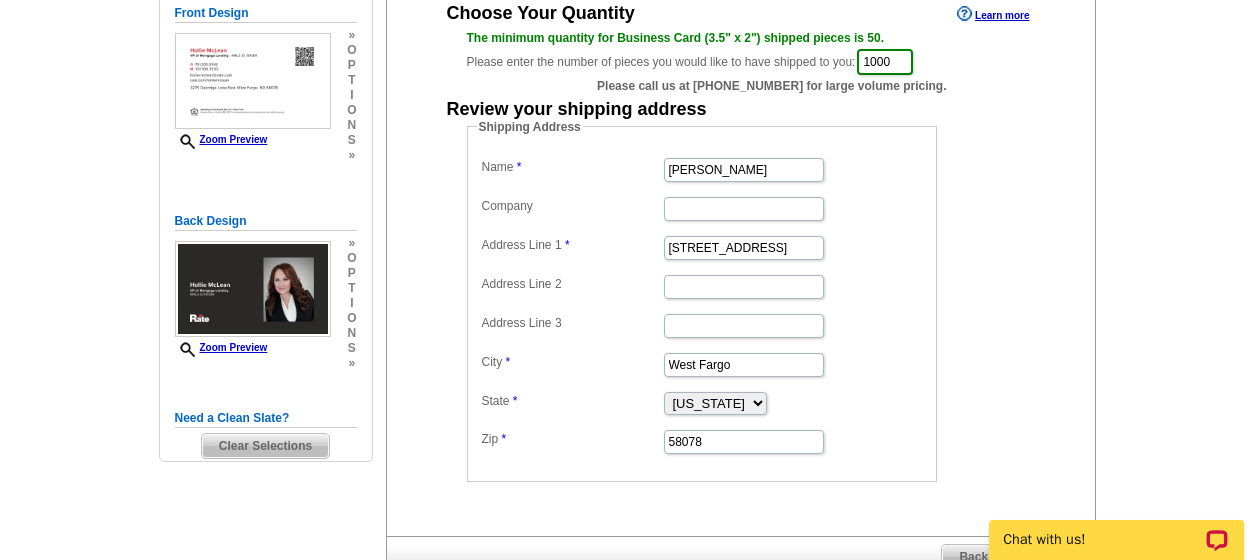 click on "Choose Your Quantity
Learn more
The minimum quantity for Business Card (3.5" x 2") shipped pieces is 50.
Please enter the number of pieces you would like to have shipped to you:
1000
Please call us at 800-260-5887 for large volume pricing.
Review your shipping address
Shipping Address
Name
Hollie McLean
Company
Address Line 1
3275 Oakridge Loop E.
Address Line 2
Address Line 3
City
West Fargo
State
Alabama
Alaska
Arizona
Arkansas
California
Colorado
Connecticut
District of Columbia
Delaware" at bounding box center [741, 241] 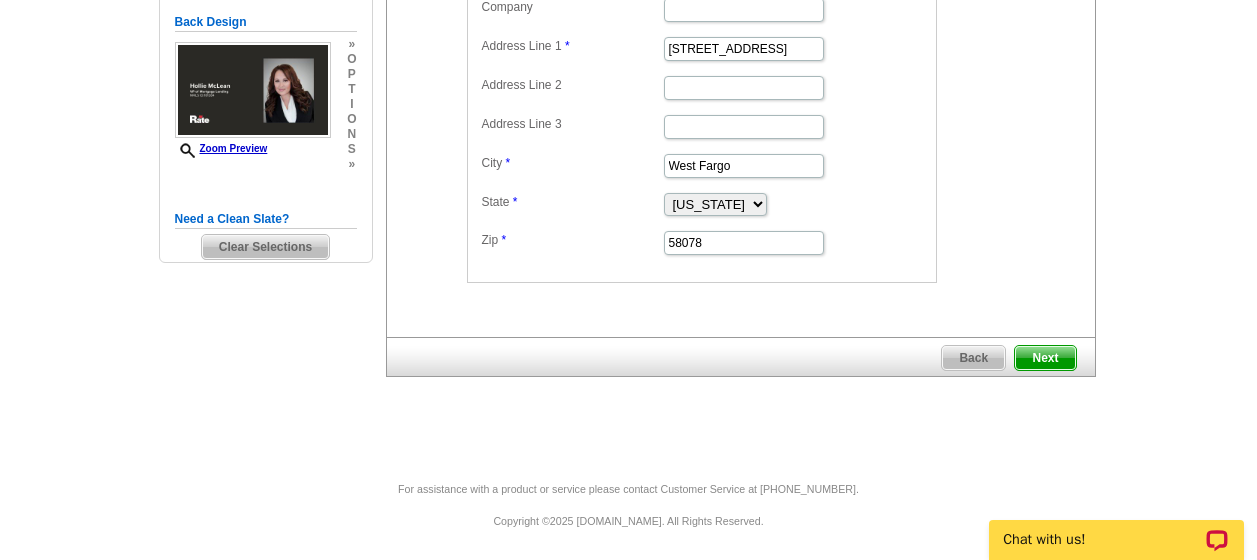 click on "Next" at bounding box center [1045, 358] 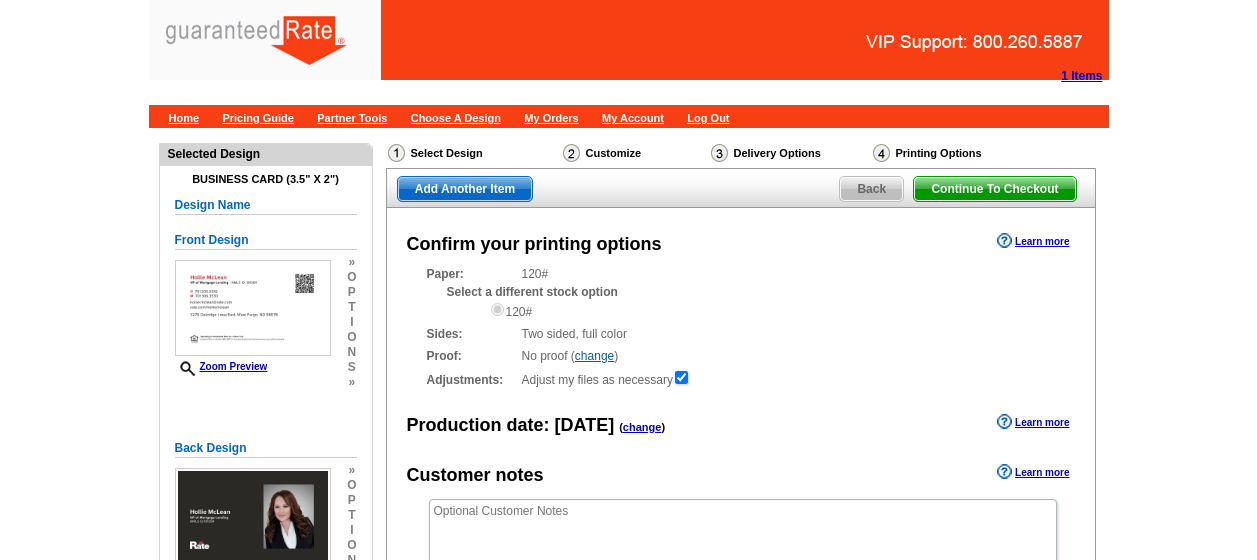 scroll, scrollTop: 0, scrollLeft: 0, axis: both 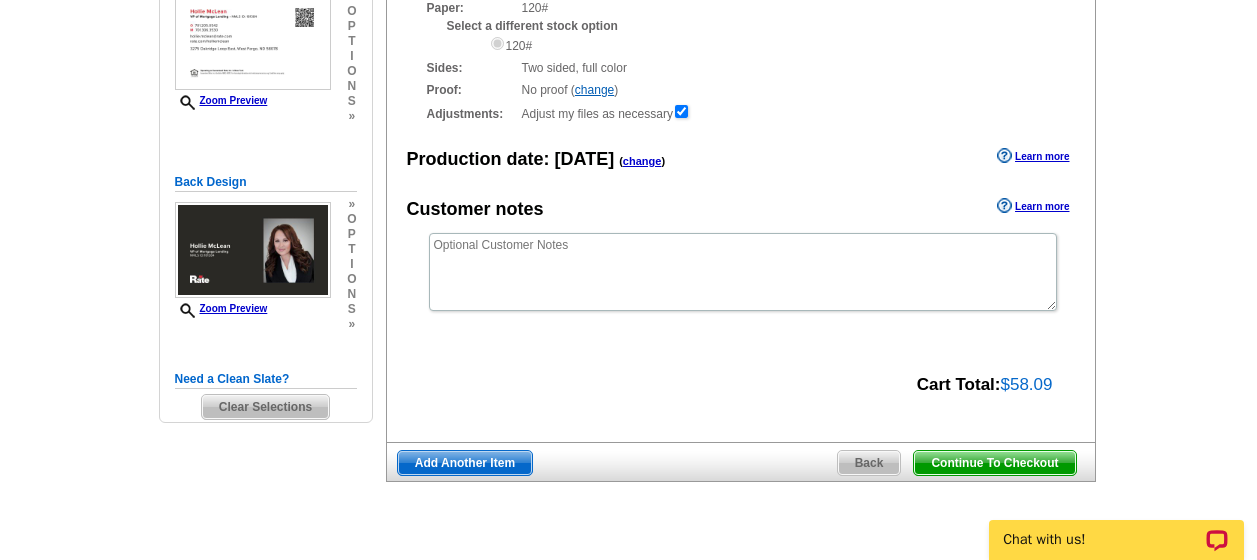 click on "Continue To Checkout" at bounding box center (994, 463) 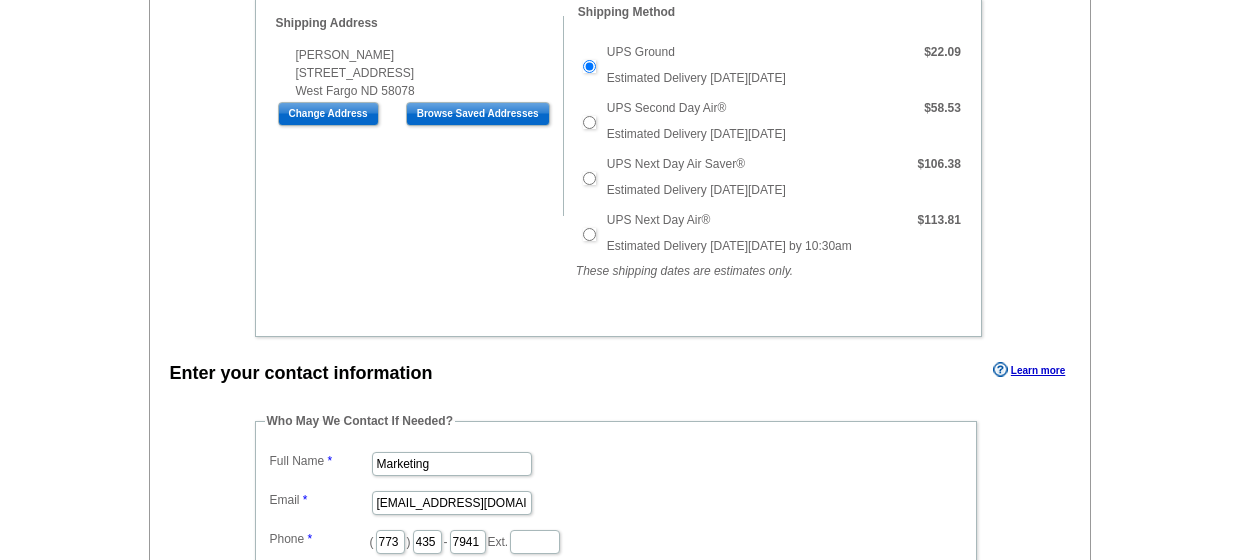 scroll, scrollTop: 616, scrollLeft: 0, axis: vertical 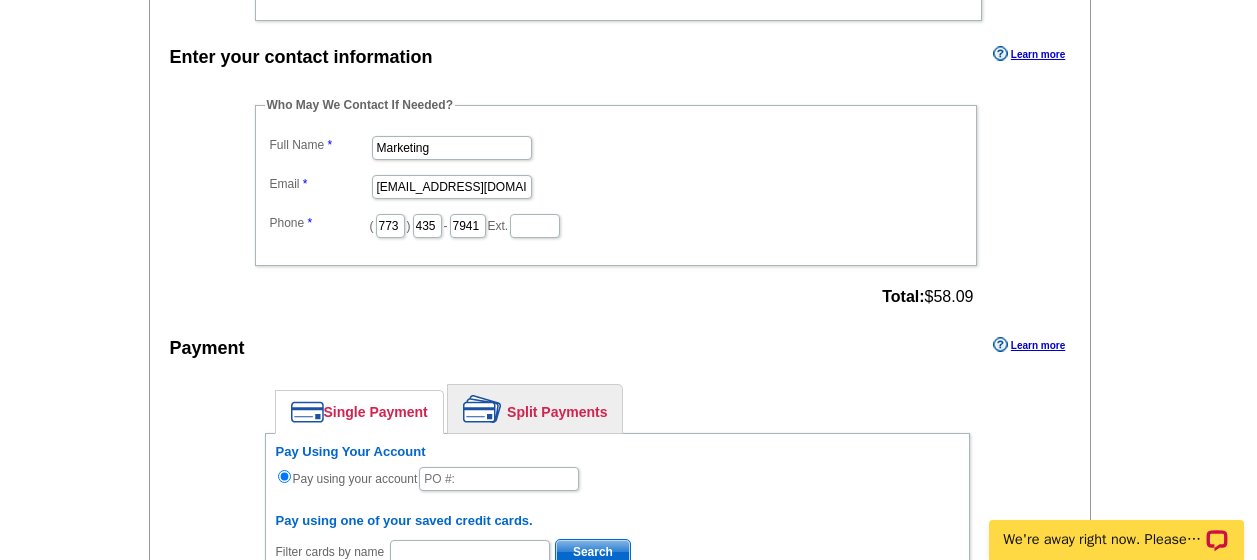 click on "Marketing" at bounding box center (616, 146) 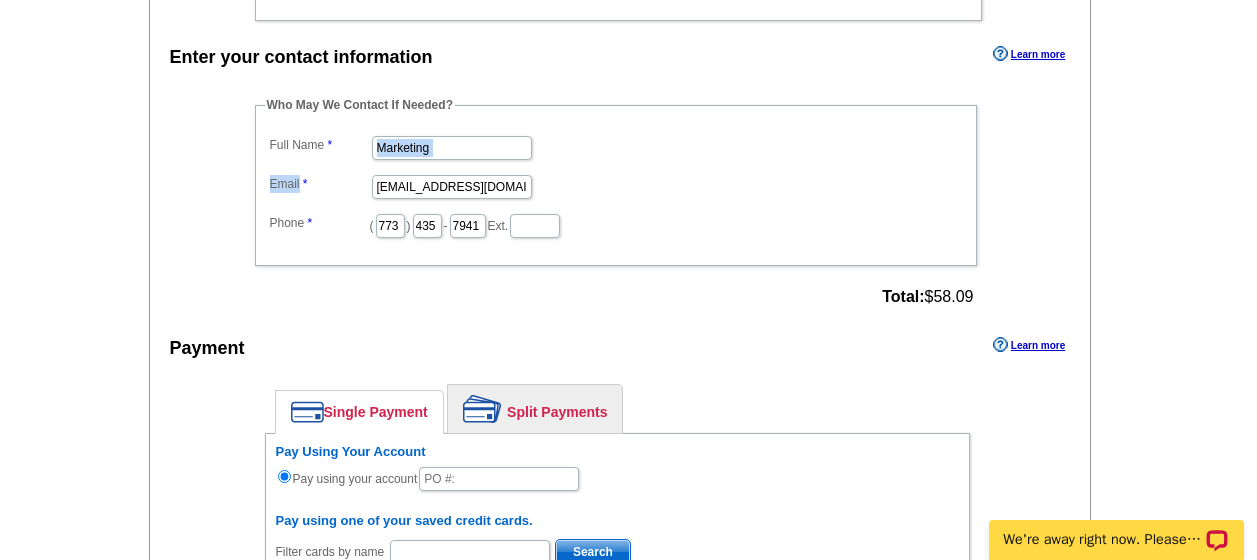 click on "Marketing" at bounding box center (616, 146) 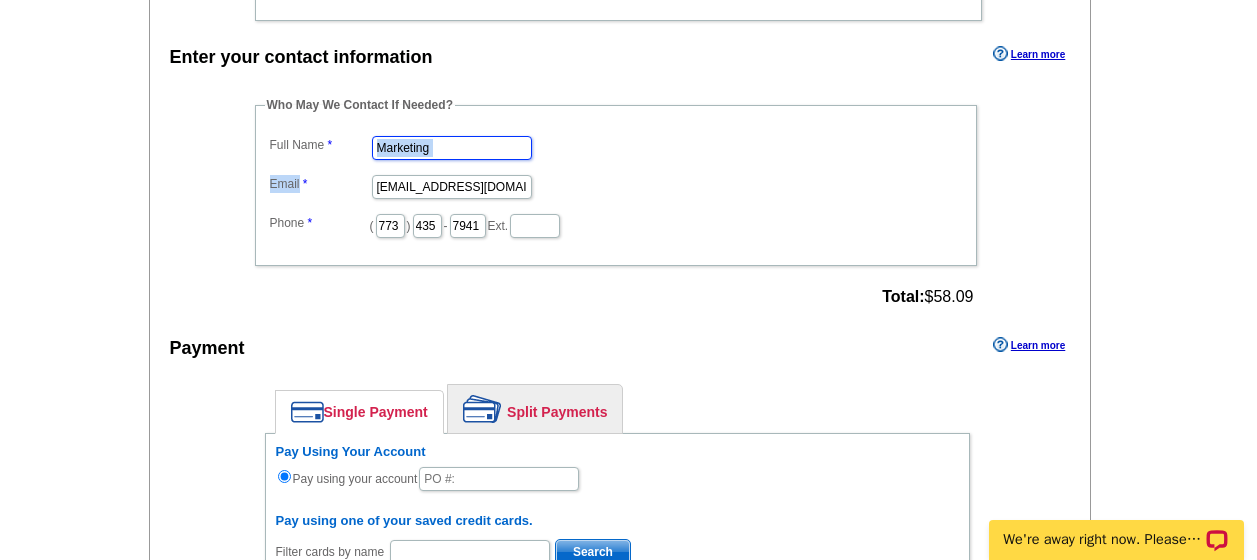 click on "Marketing" at bounding box center [452, 148] 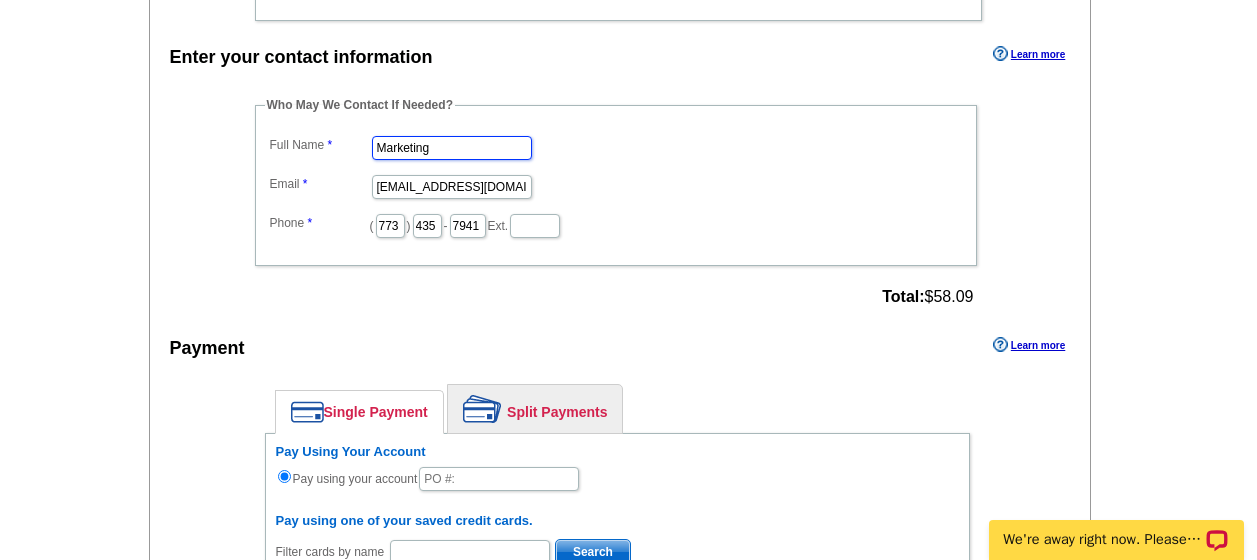 click on "Marketing" at bounding box center (452, 148) 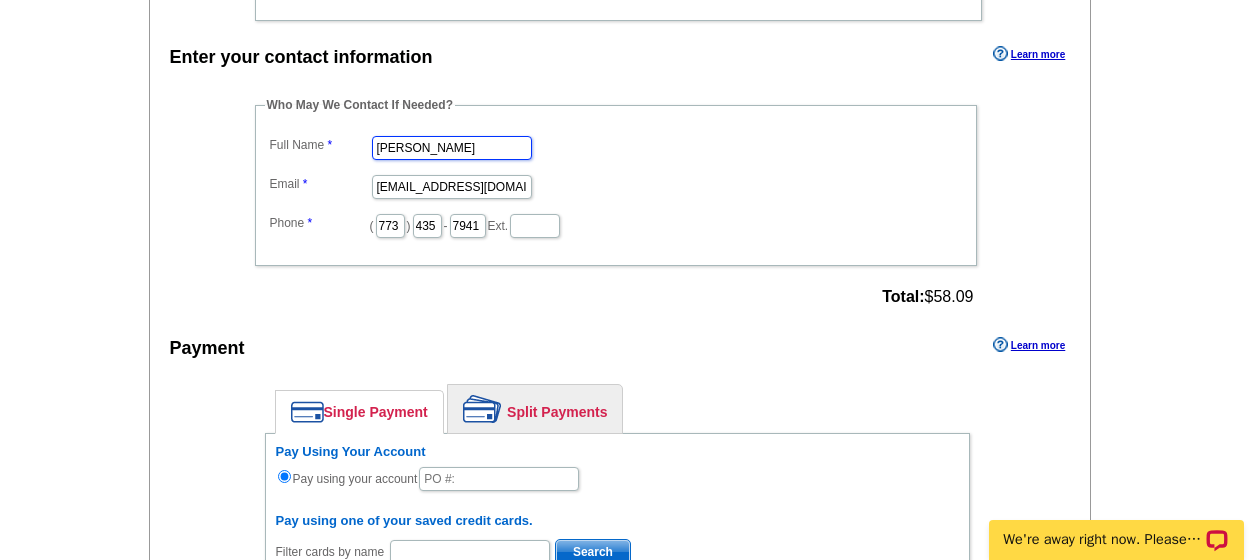 type on "[PERSON_NAME]" 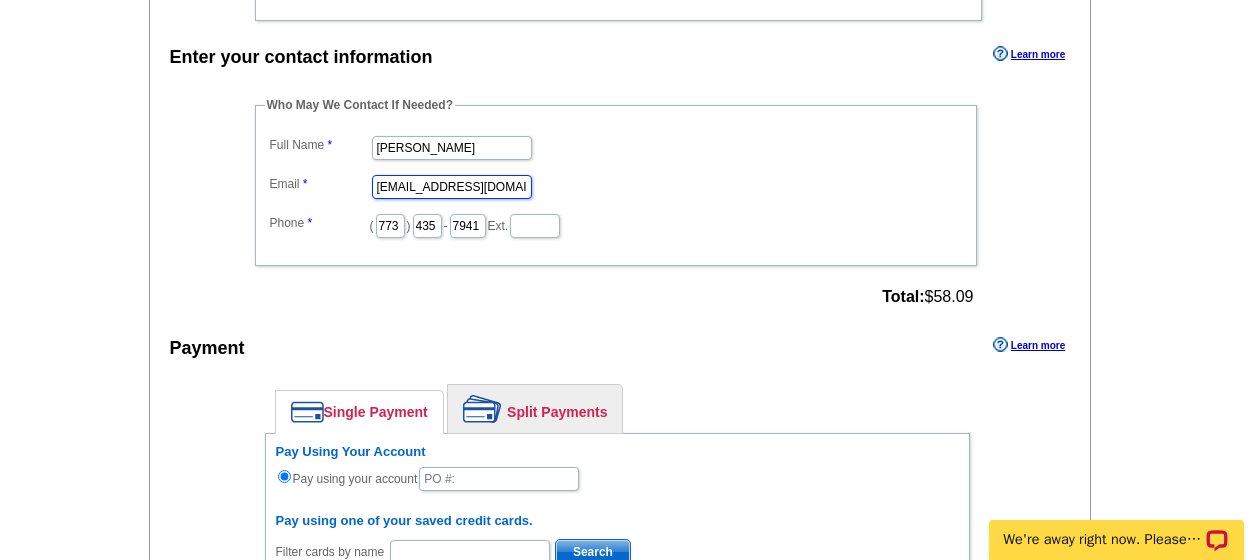 scroll, scrollTop: 0, scrollLeft: 0, axis: both 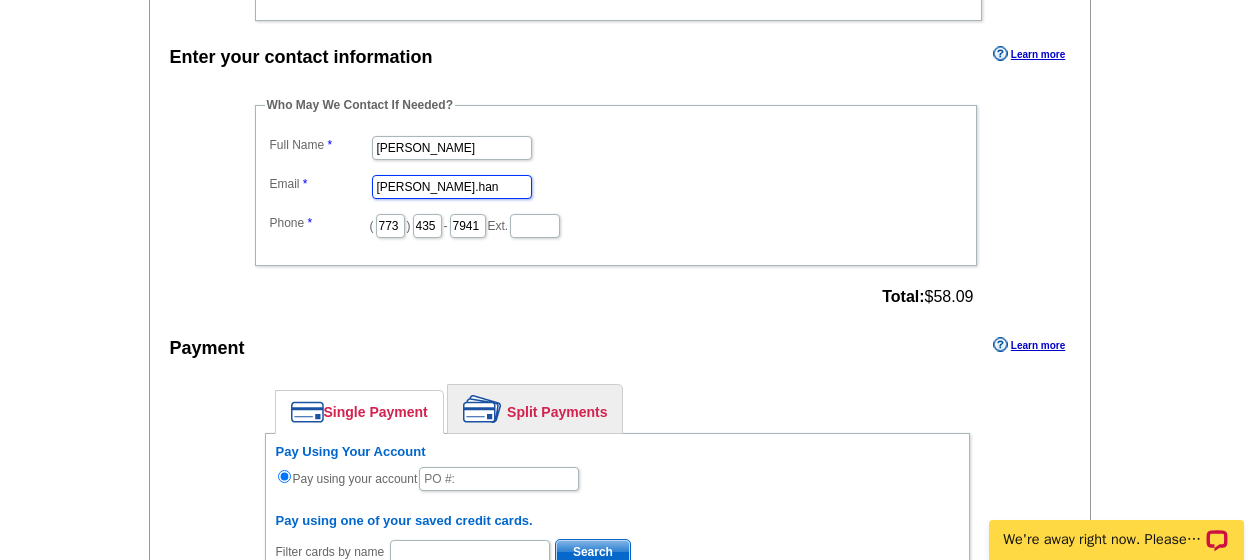 type on "[PERSON_NAME][EMAIL_ADDRESS][PERSON_NAME][DOMAIN_NAME]" 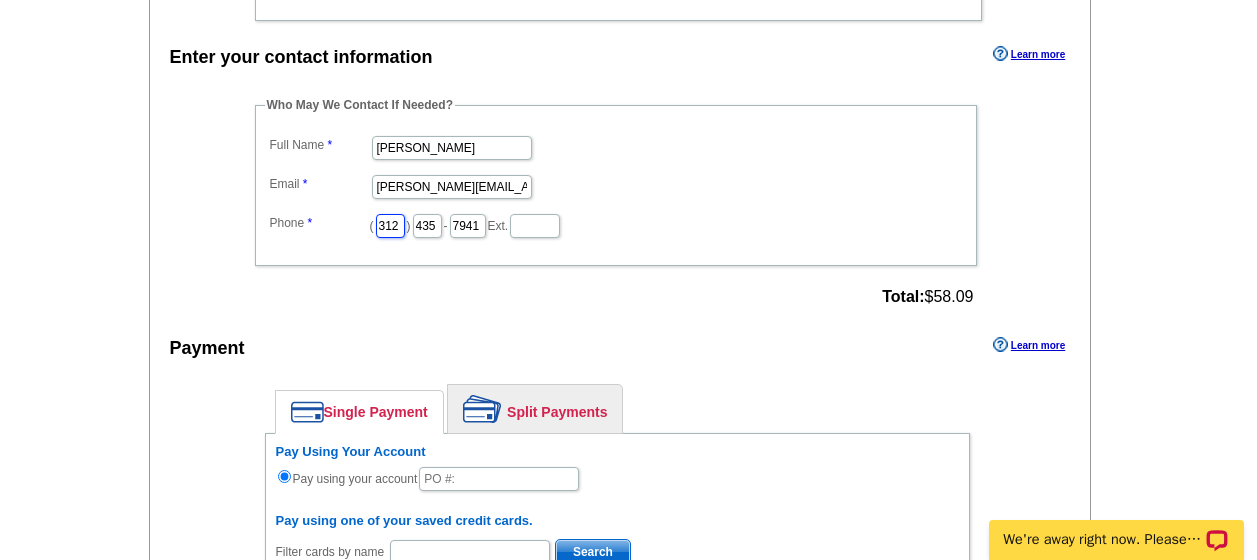 type on "312" 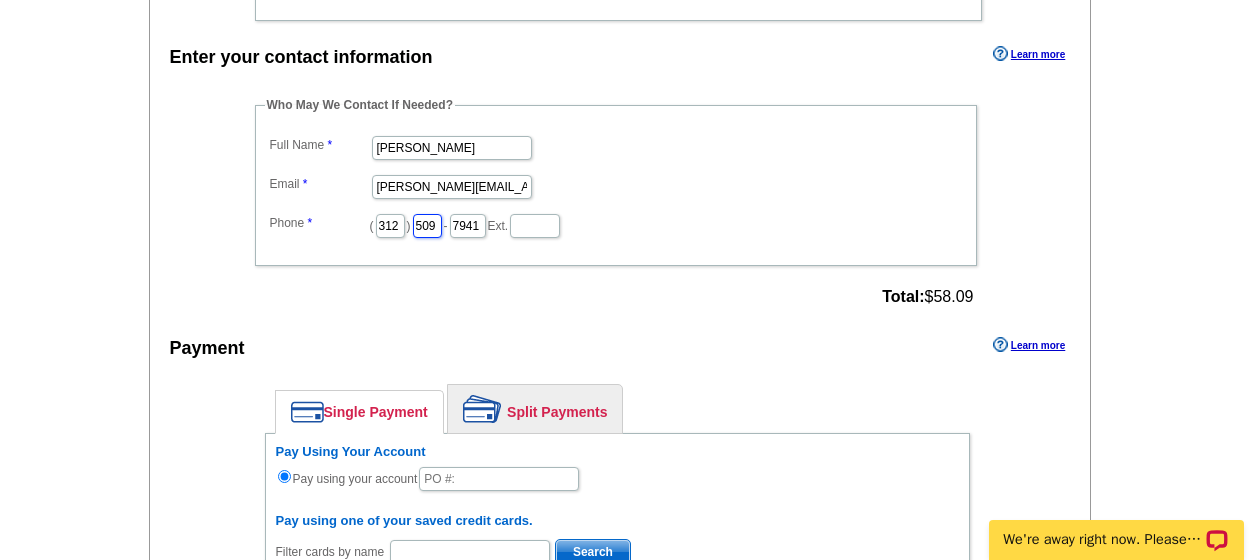 type on "509" 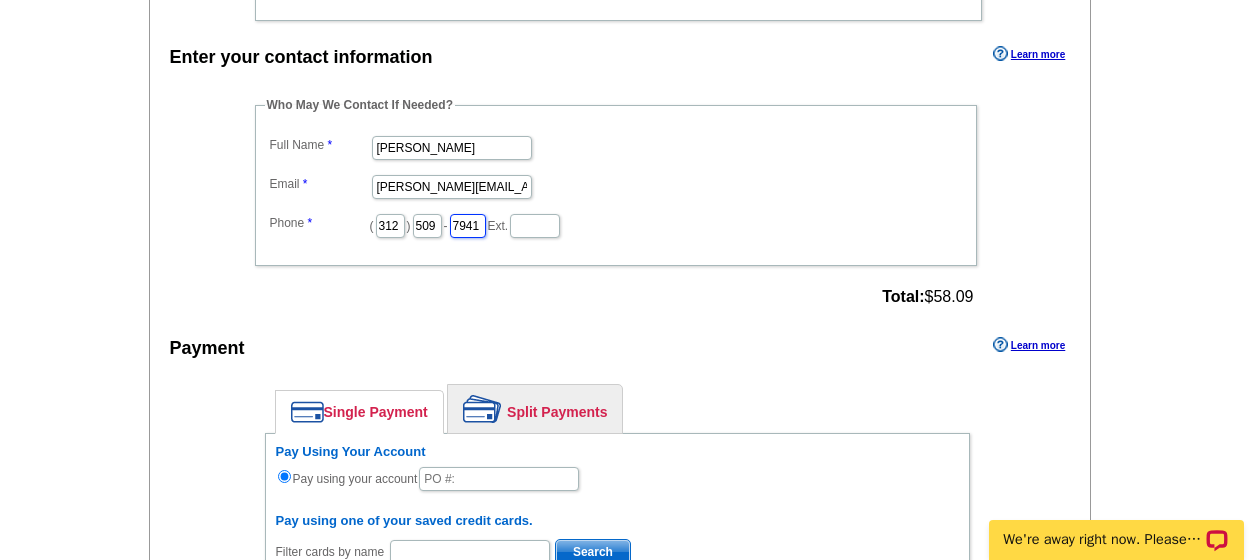 type on "5" 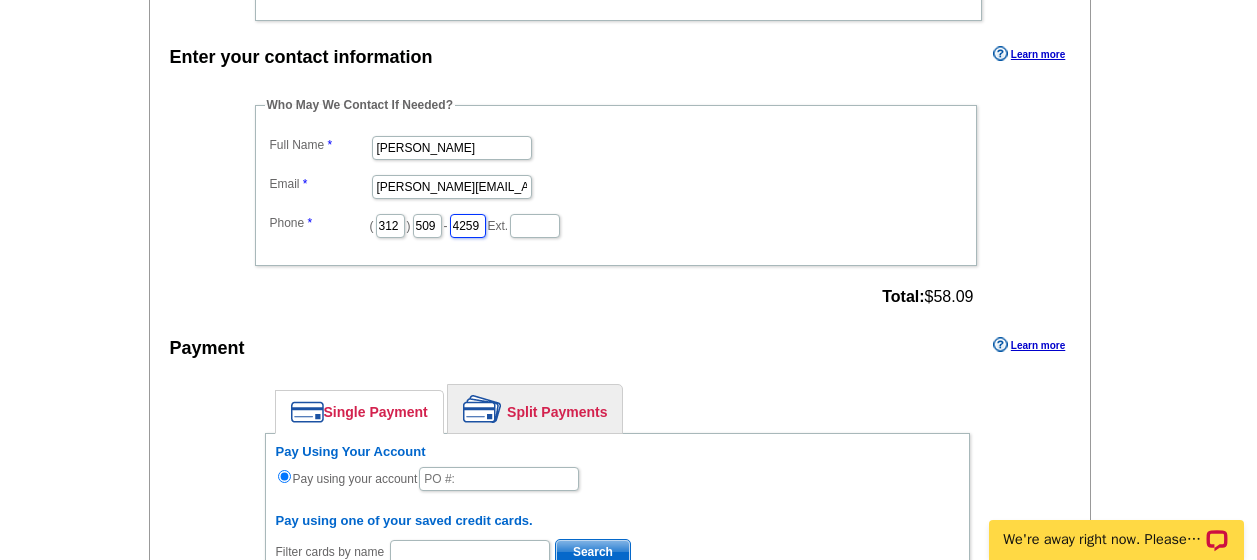 type on "4259" 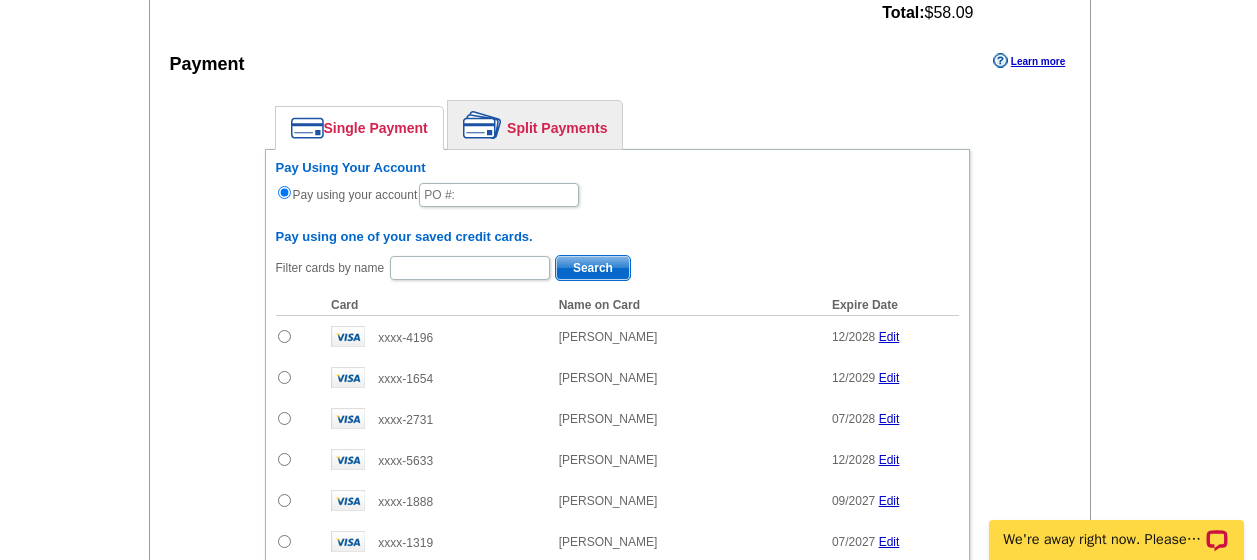 scroll, scrollTop: 1203, scrollLeft: 0, axis: vertical 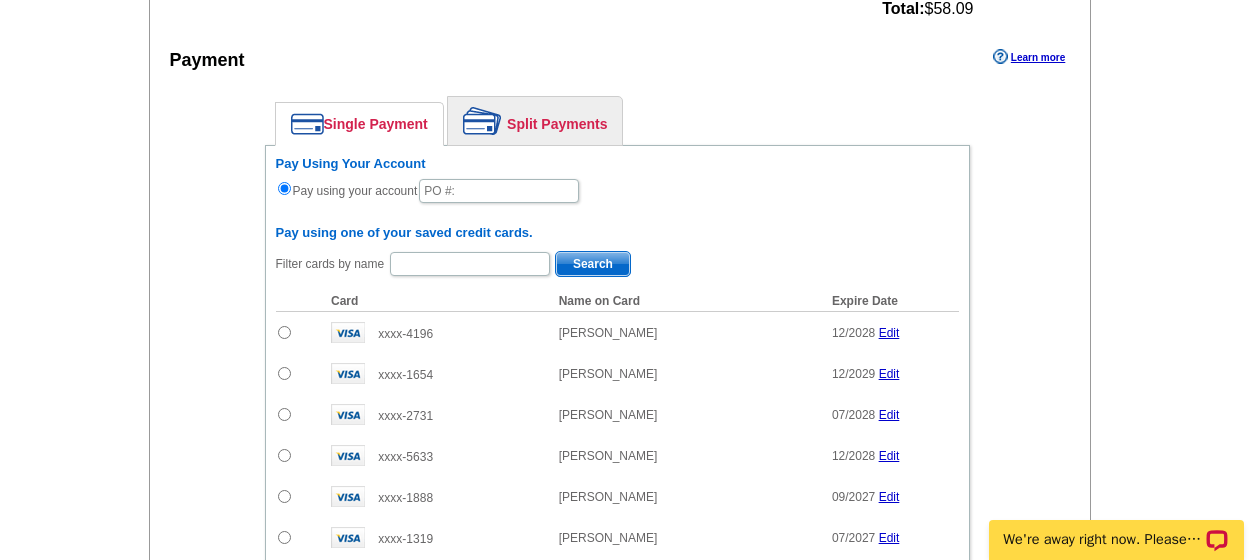click on "Pay Using Your Account
Pay using your account
Pay using one of your saved credit cards.
Filter cards by name
Search
Card
Name on Card
Expire Date
Amount to Pay
Add
xxxx-4196 $" at bounding box center (617, 478) 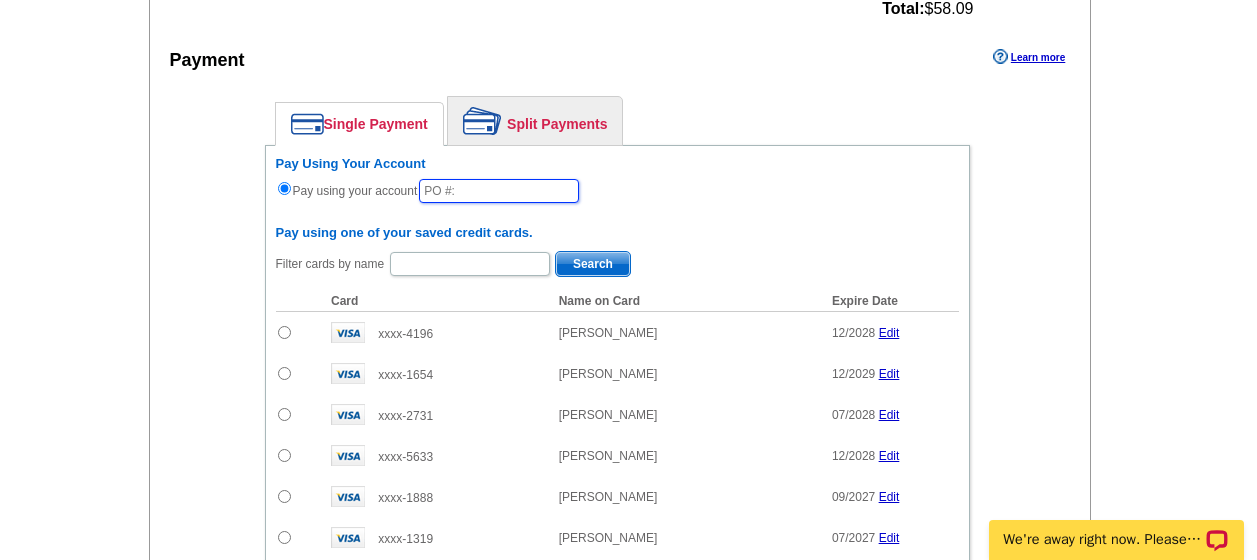 click at bounding box center (499, 191) 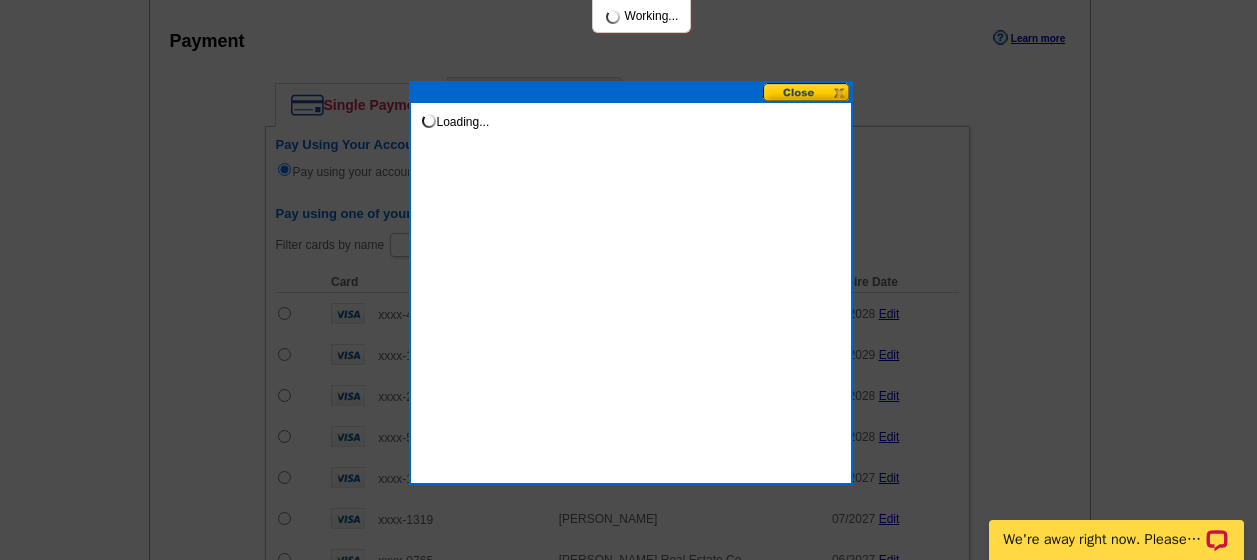 scroll, scrollTop: 1223, scrollLeft: 0, axis: vertical 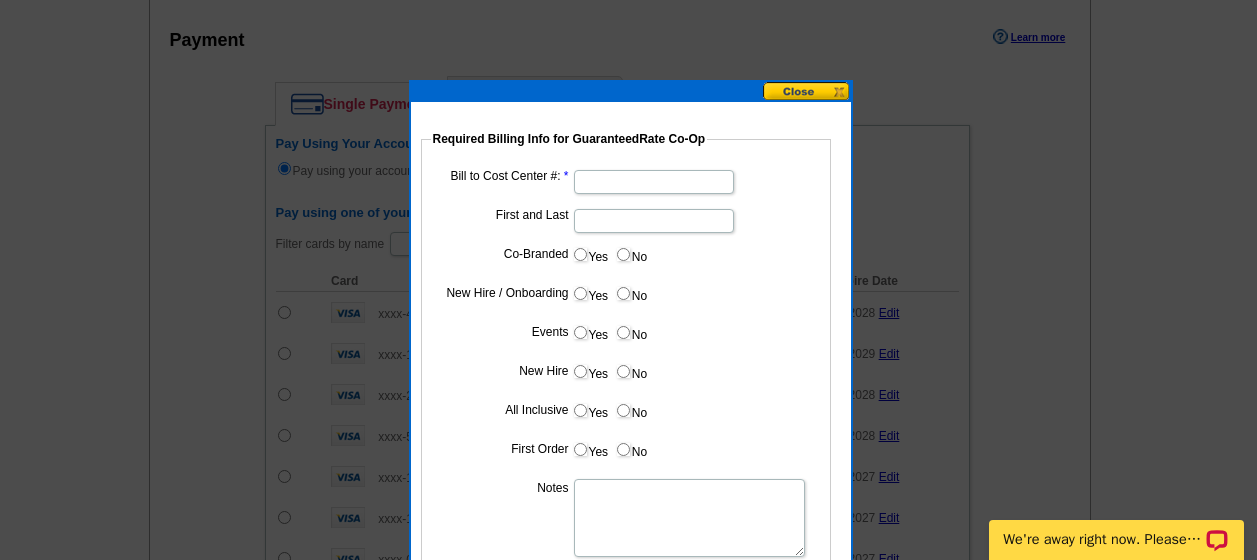 type on "07282025_555_AH" 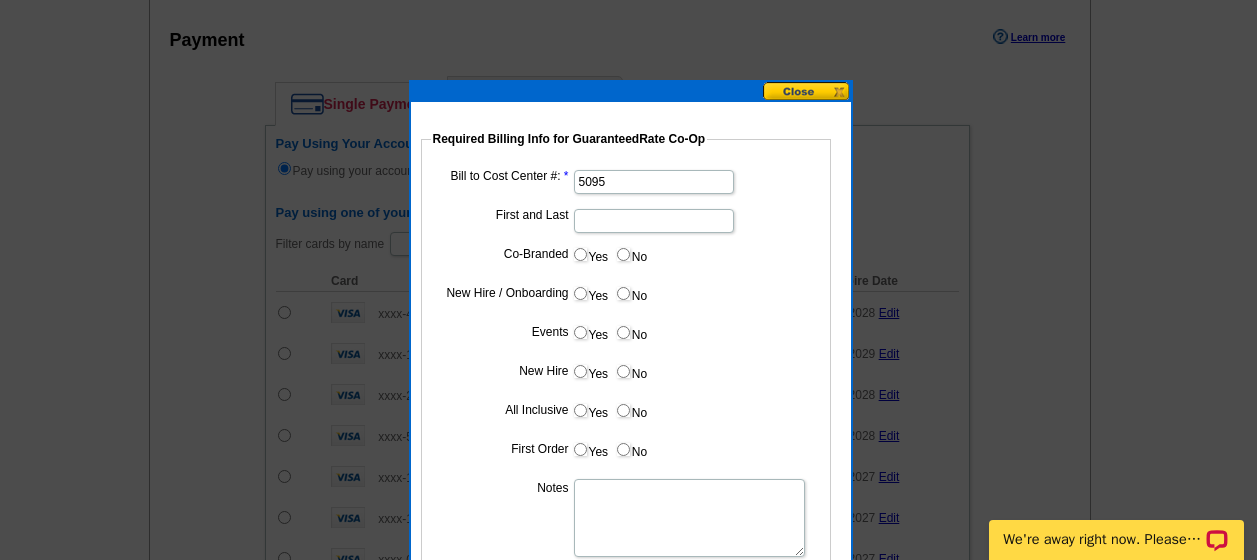 type on "5095" 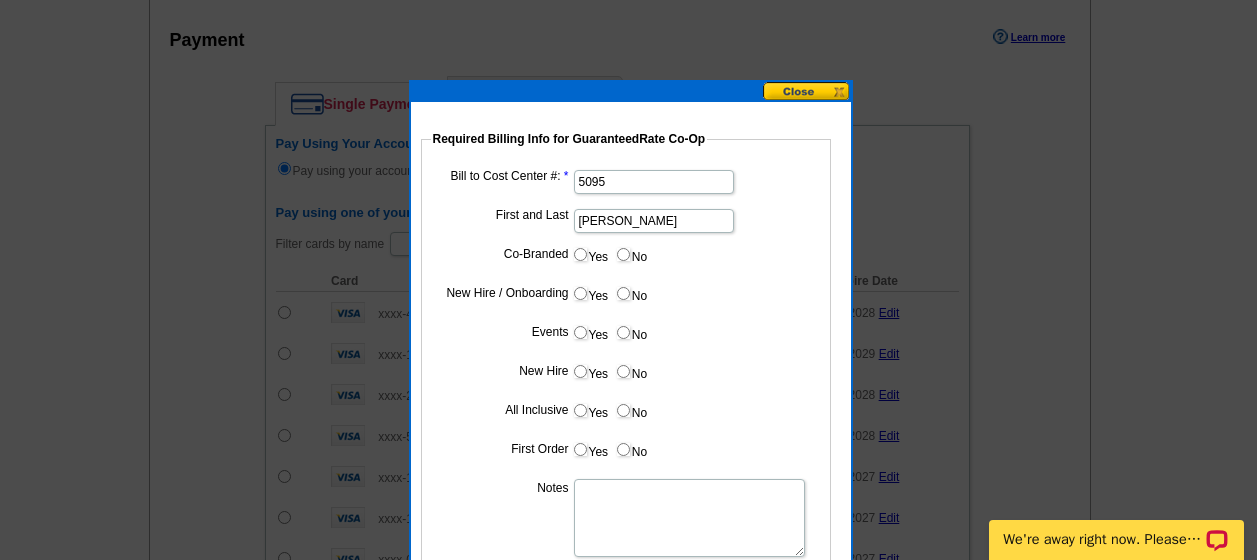 type on "[PERSON_NAME]" 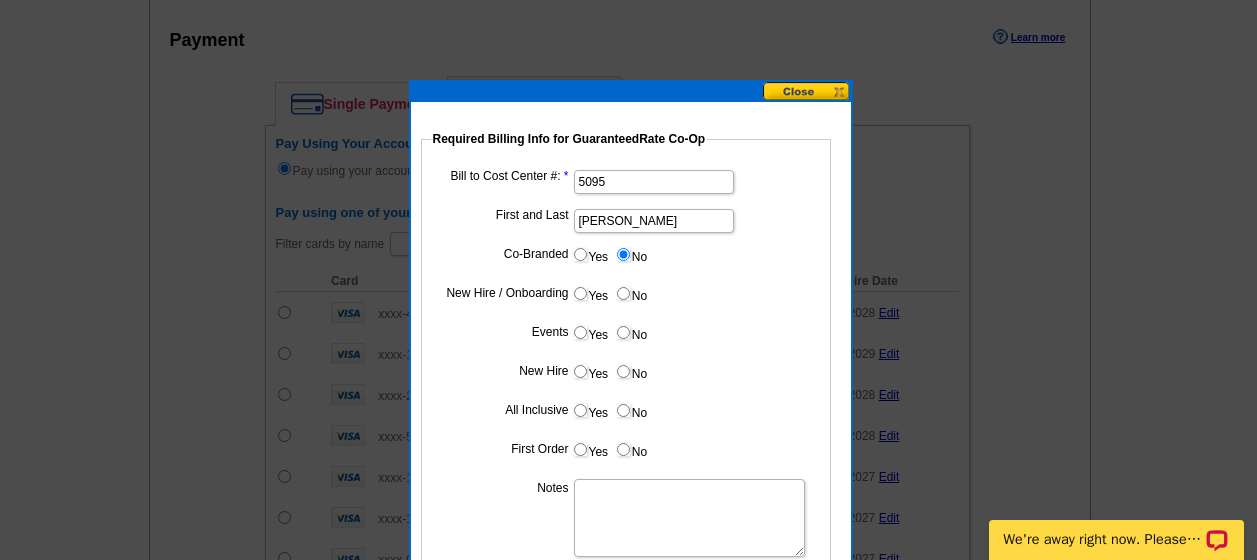 click on "Yes" at bounding box center [580, 293] 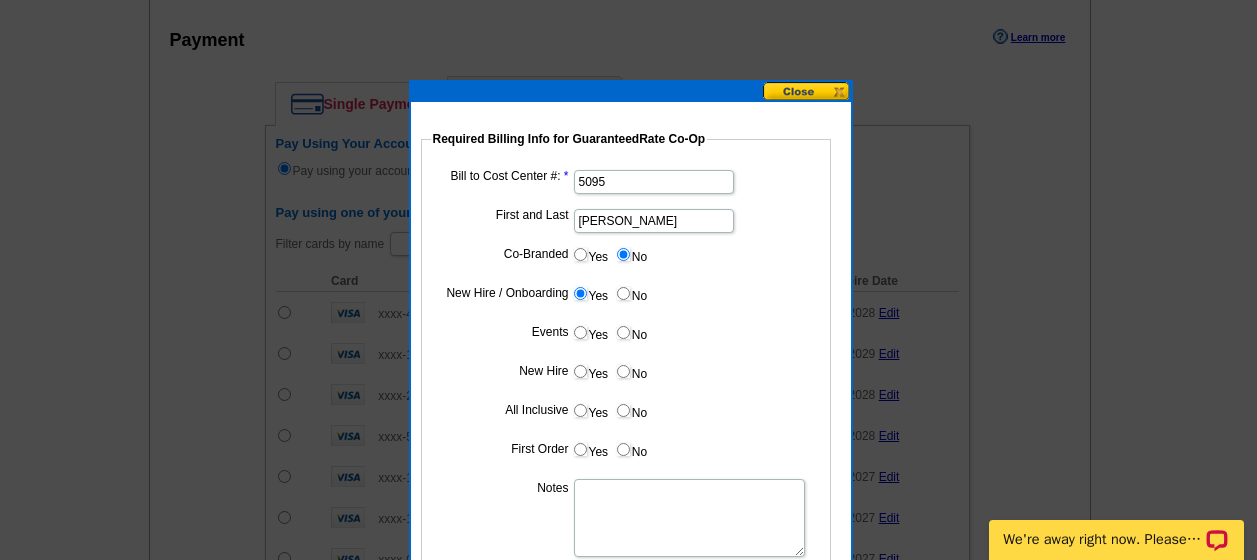 click on "No" at bounding box center [631, 332] 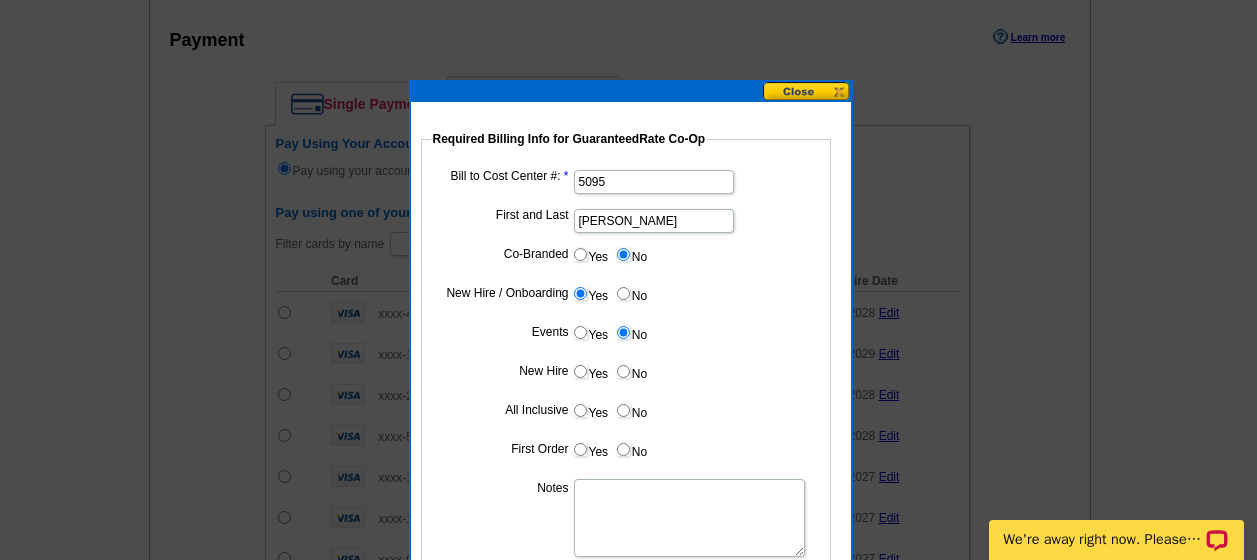 click on "Yes" at bounding box center [580, 371] 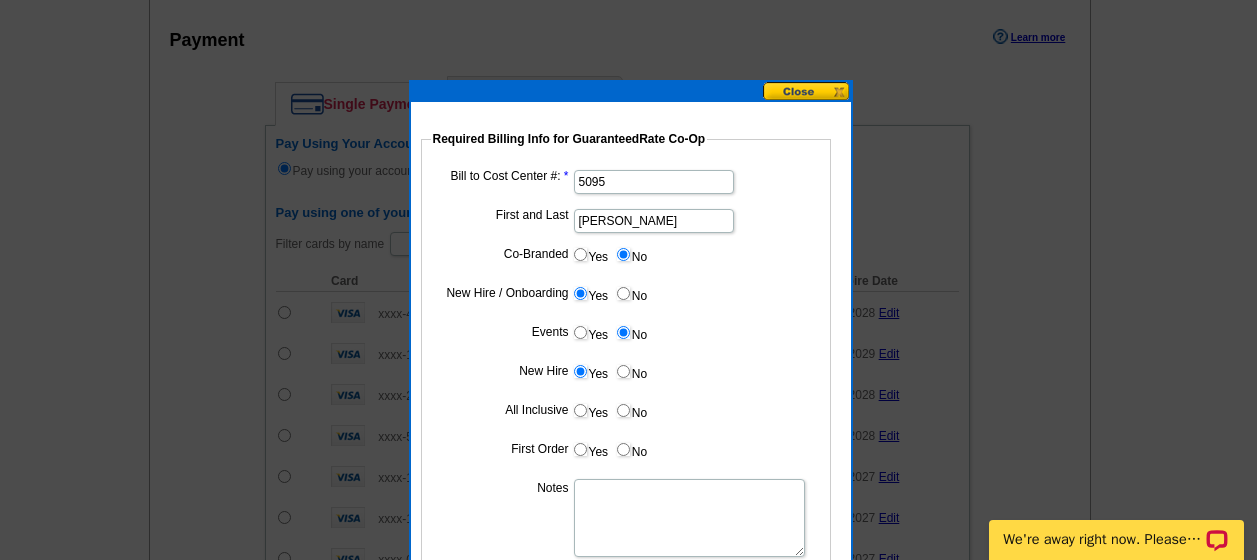 click on "No" at bounding box center (631, 410) 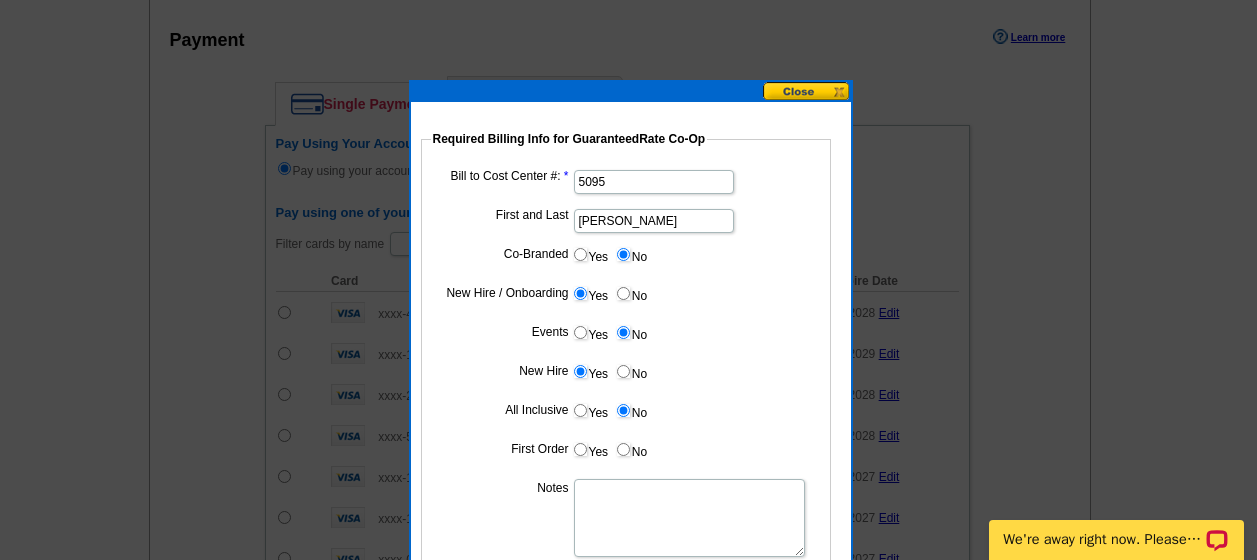 click on "Yes" at bounding box center (580, 449) 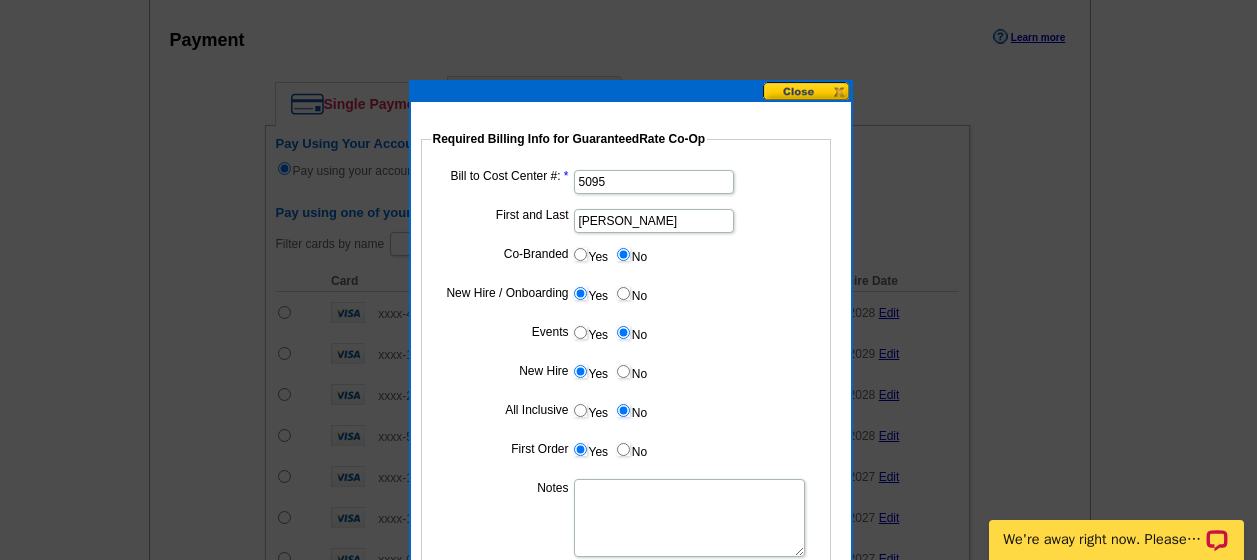 click on "Notes" at bounding box center [689, 518] 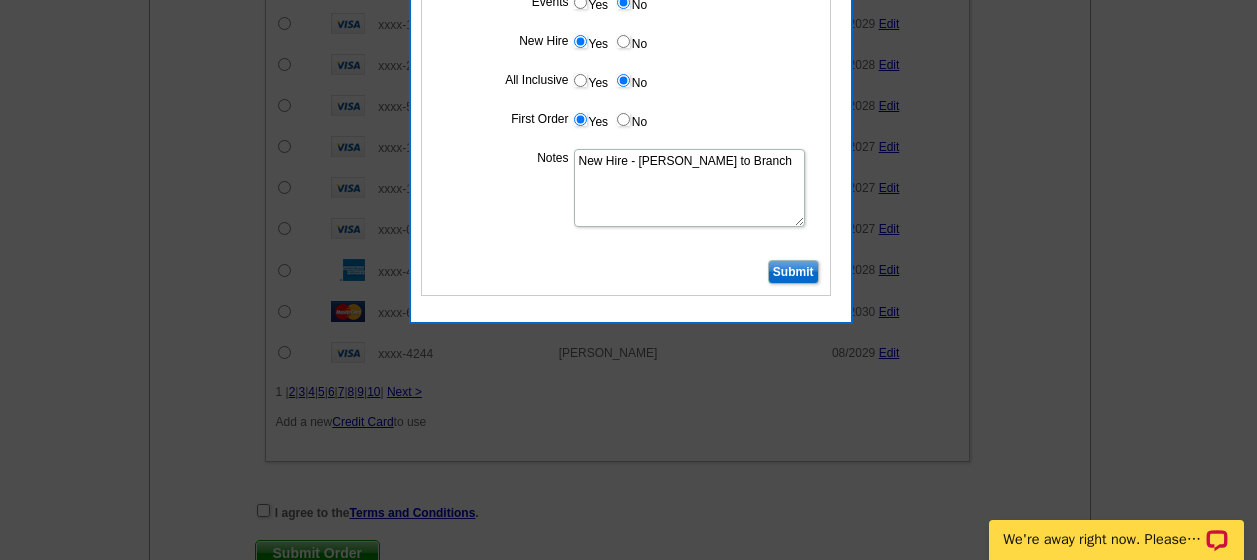 scroll, scrollTop: 1560, scrollLeft: 0, axis: vertical 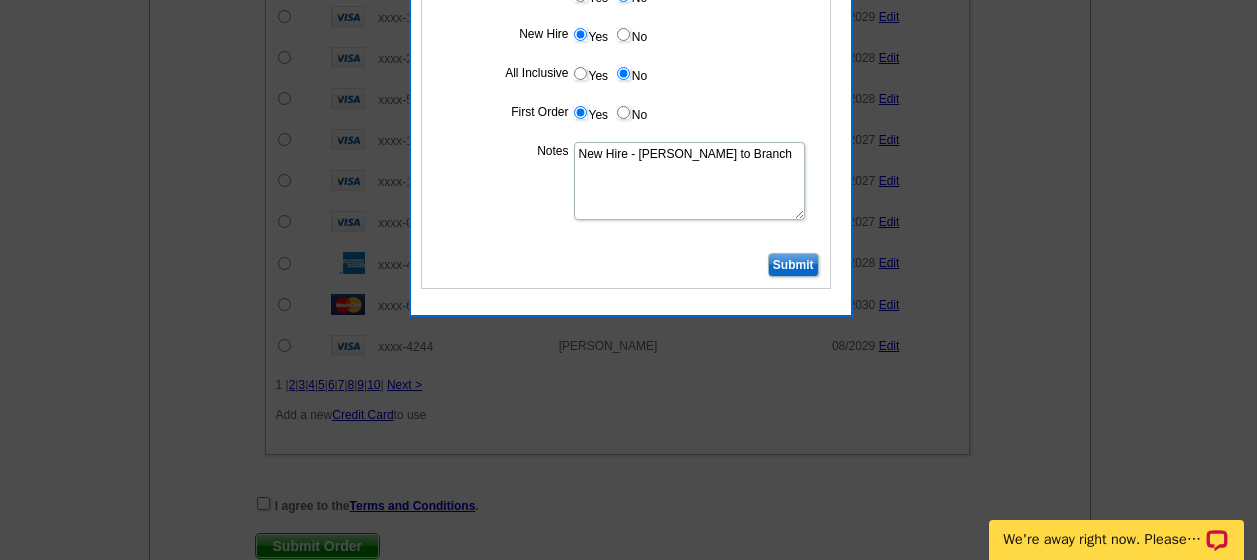 type on "New Hire - Bill to Branch" 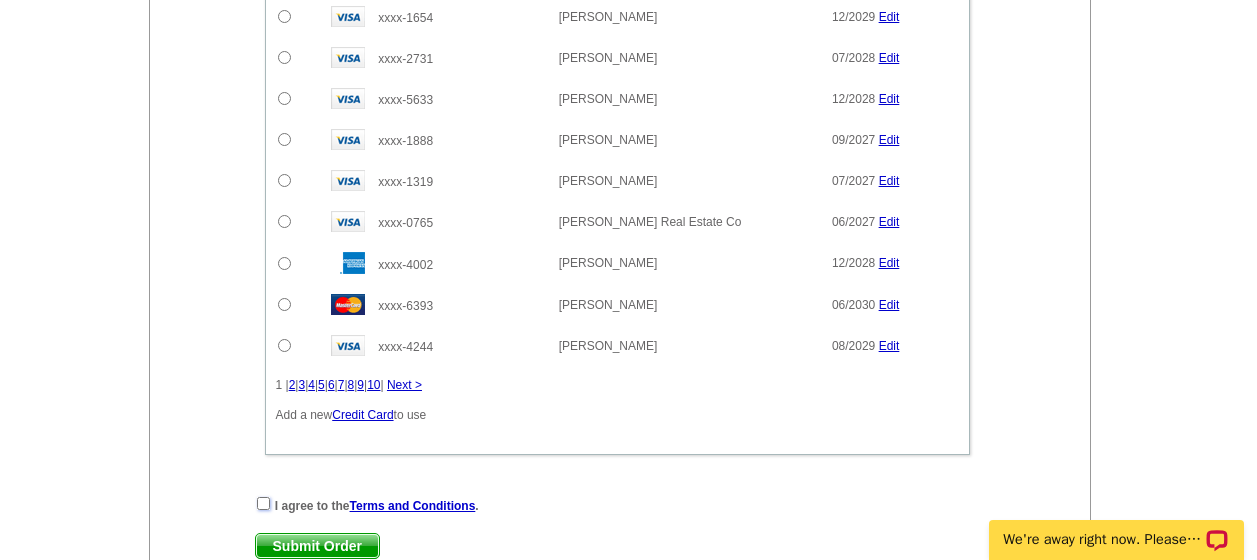 click at bounding box center (263, 503) 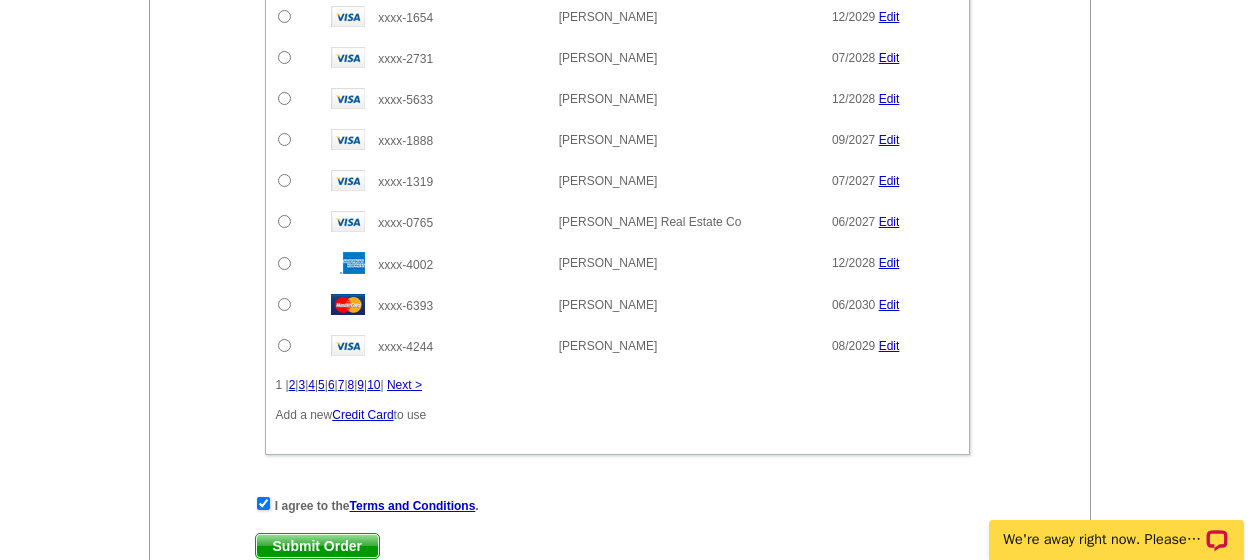 click on "Submit Order" at bounding box center (317, 546) 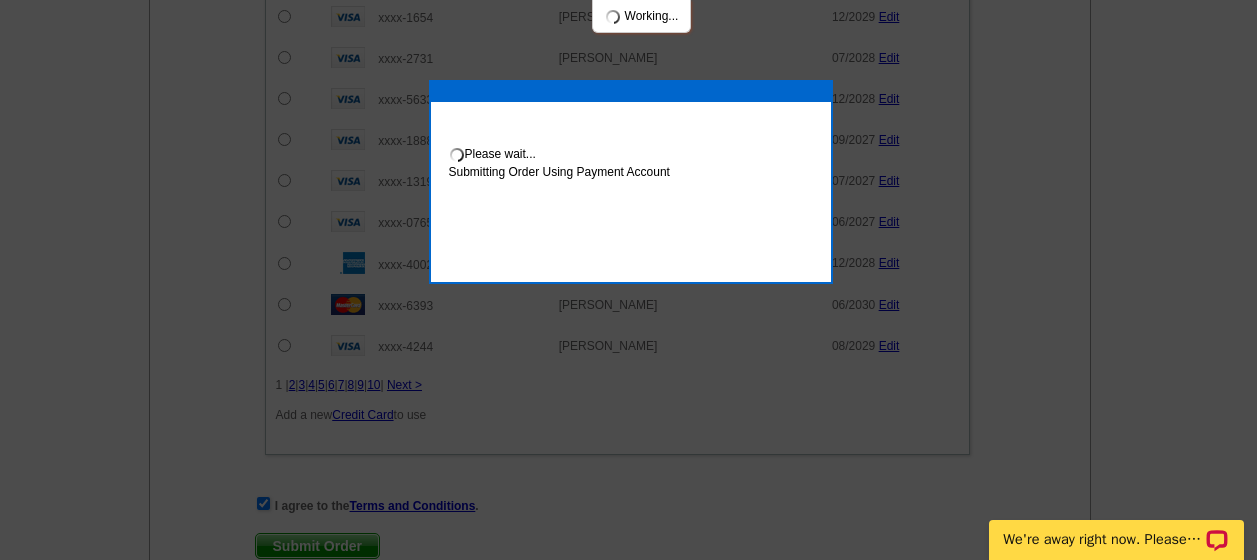 scroll, scrollTop: 1661, scrollLeft: 0, axis: vertical 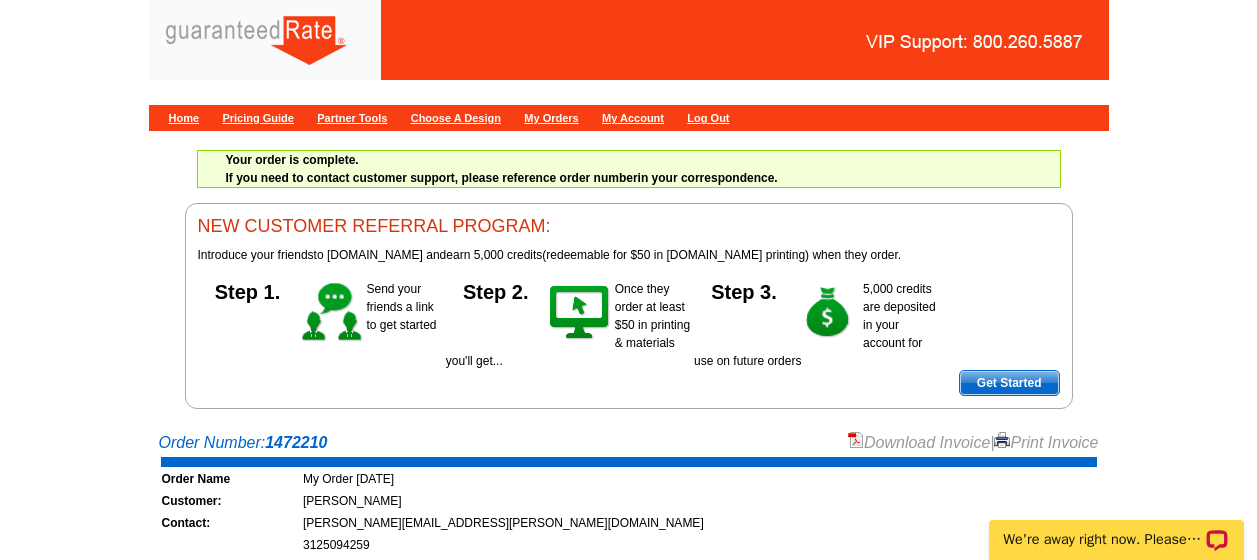 click on "Download Invoice" at bounding box center [919, 442] 